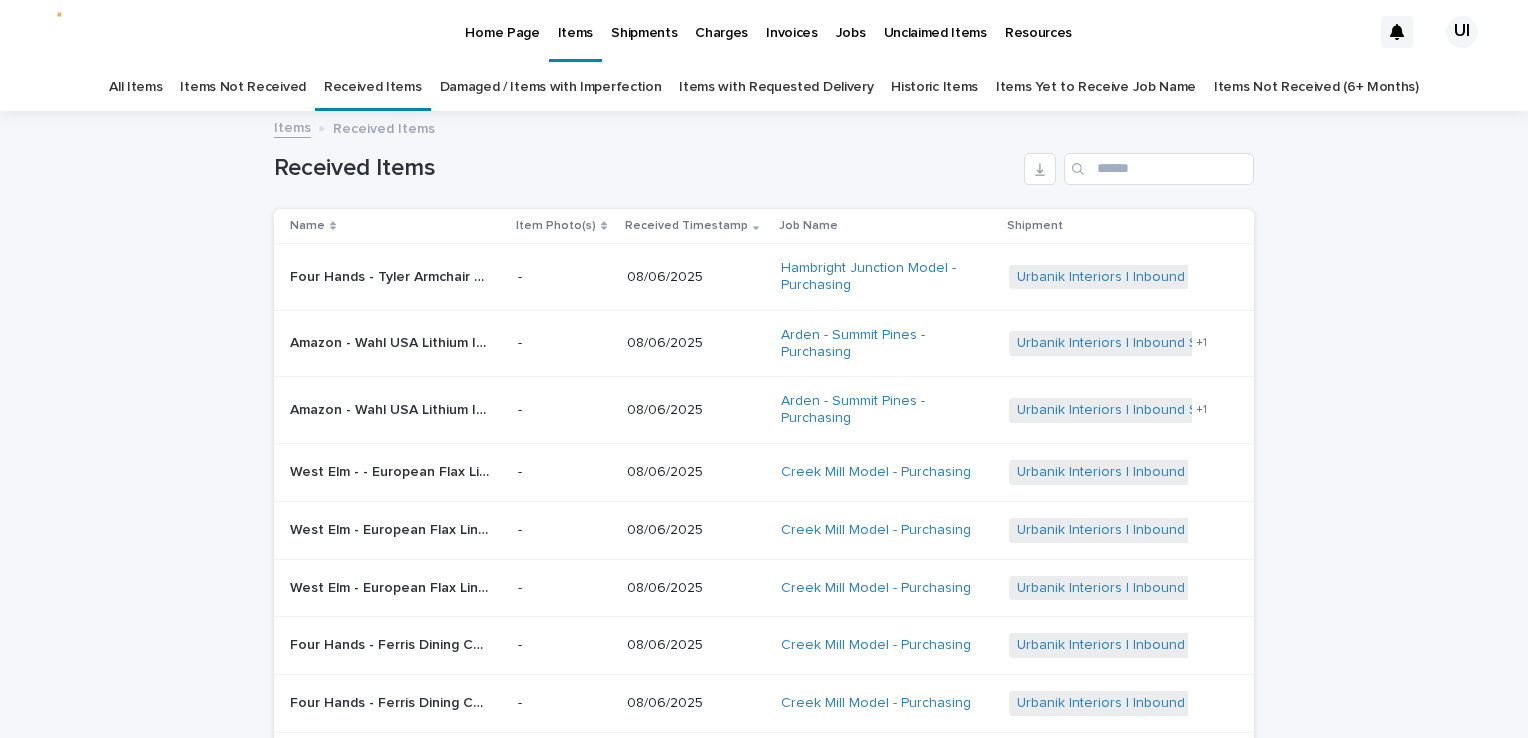 scroll, scrollTop: 0, scrollLeft: 0, axis: both 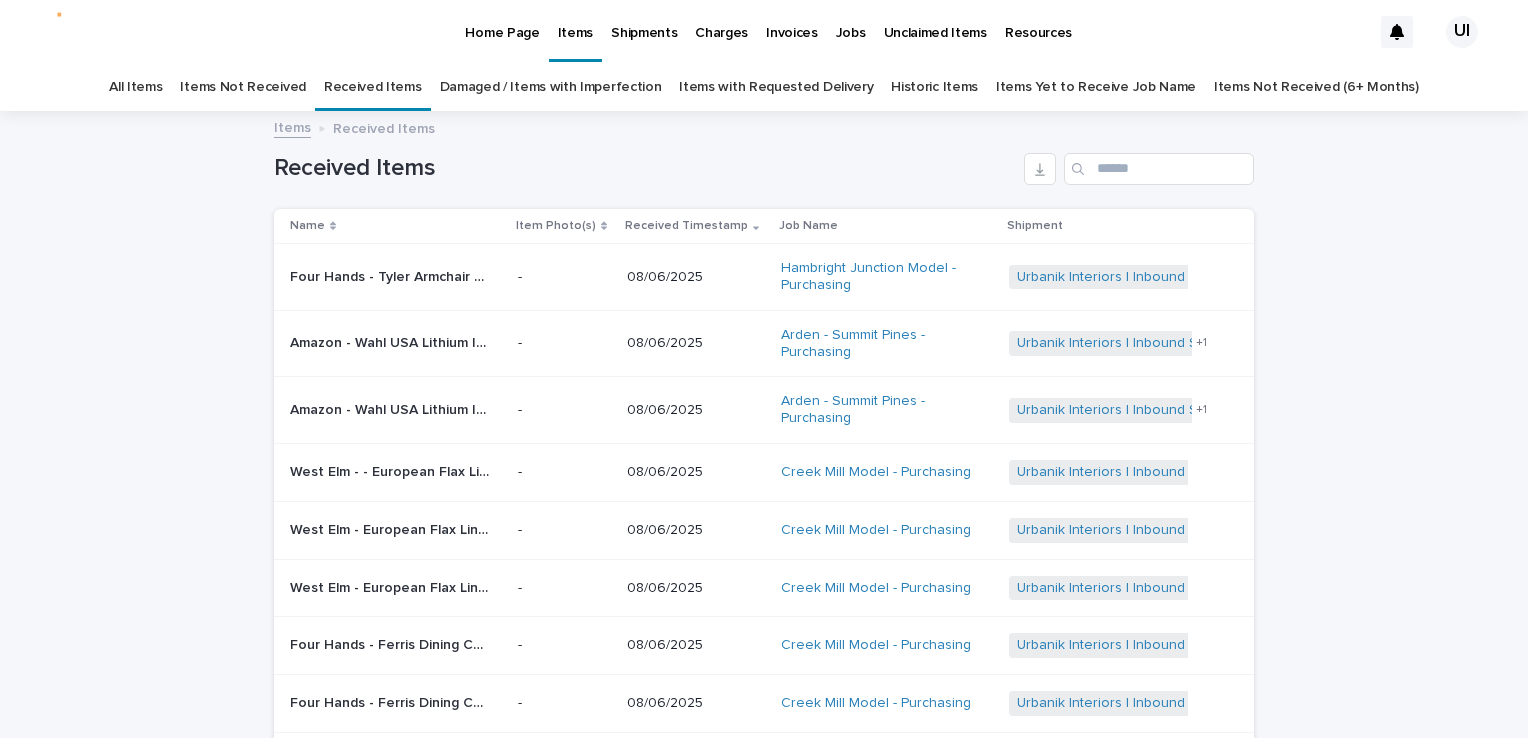 click on "Four Hands - Tyler Armchair Modern Velvet Loden • 105581-010 | 71593" at bounding box center (392, 275) 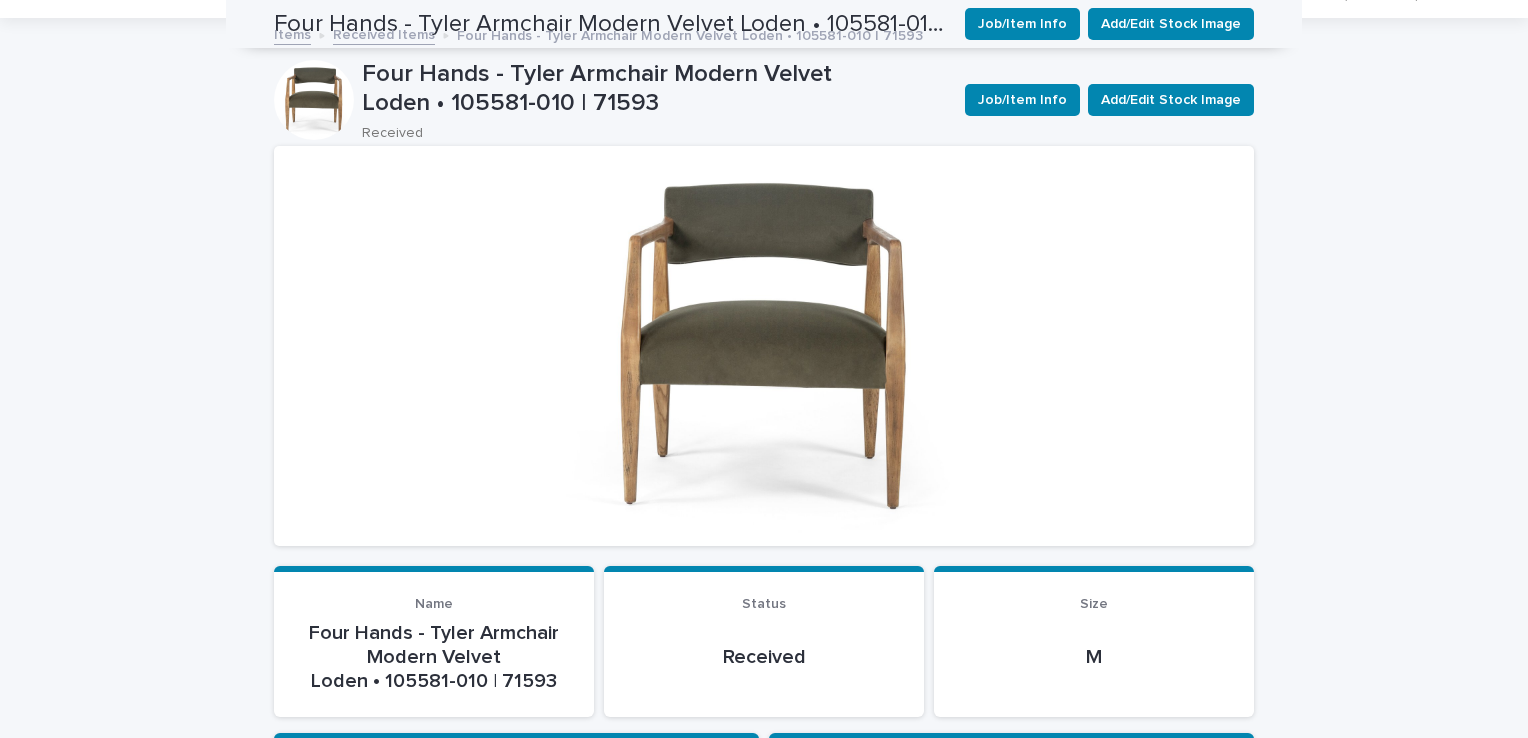 scroll, scrollTop: 77, scrollLeft: 0, axis: vertical 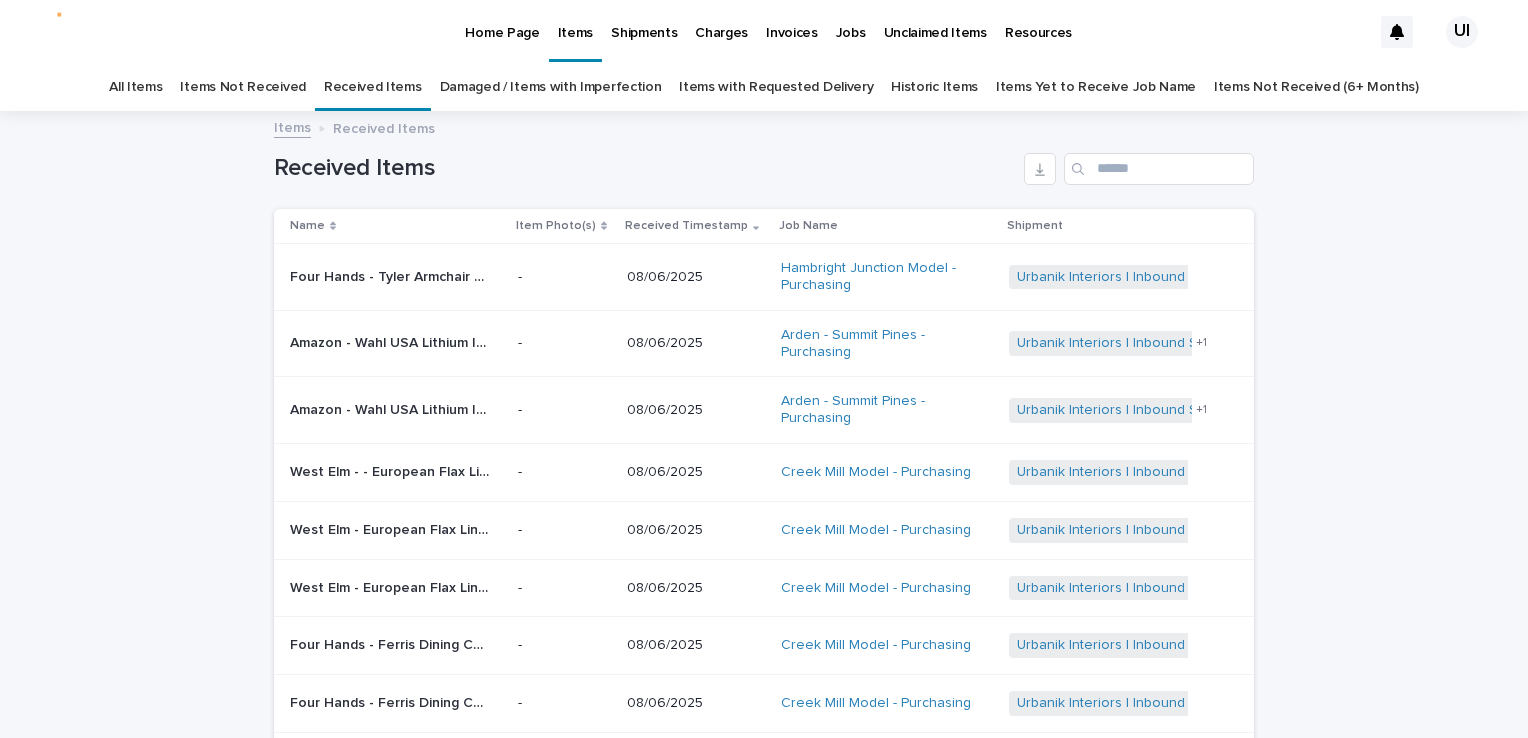 click on "Four Hands - Tyler Armchair Modern Velvet Loden • 105581-010 | 71593" at bounding box center (392, 275) 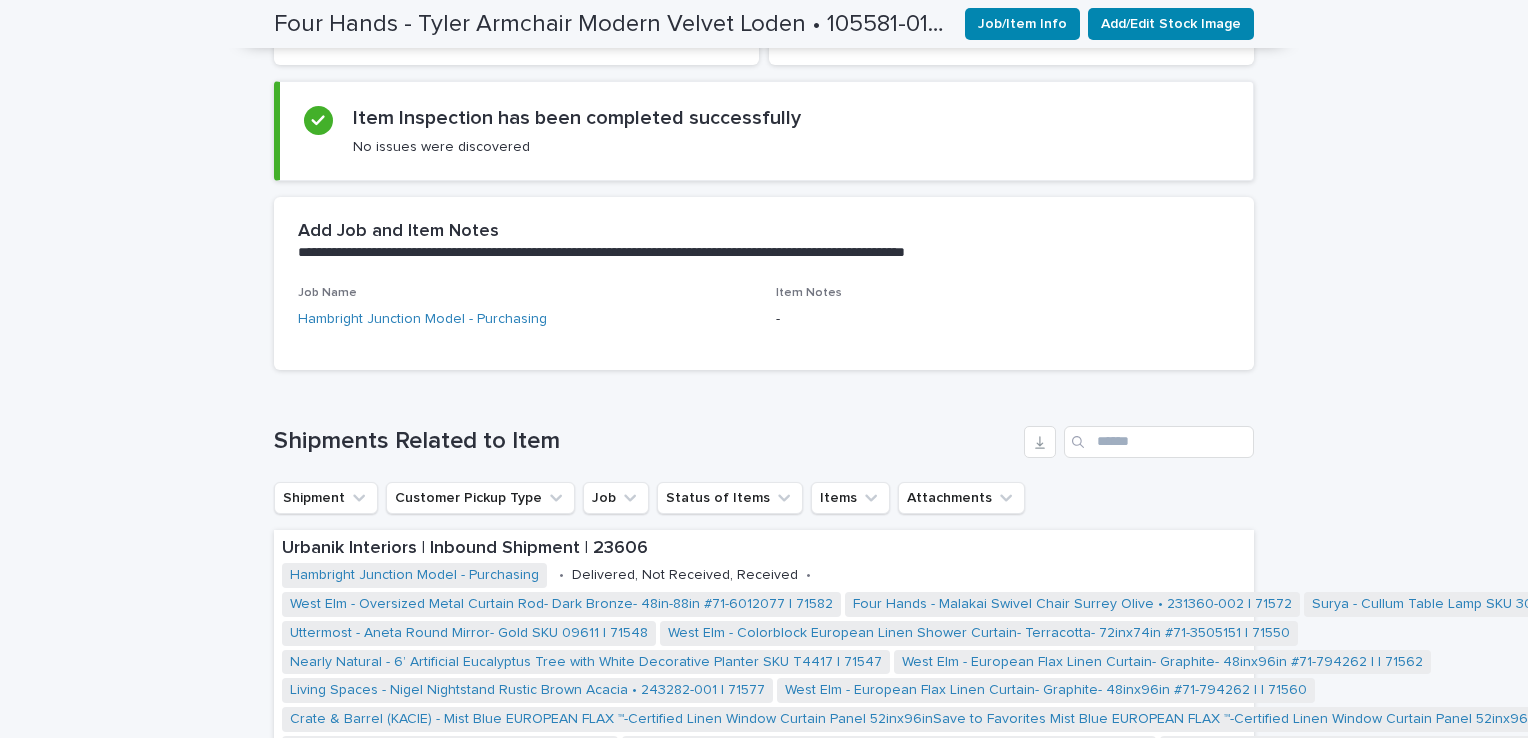 scroll, scrollTop: 564, scrollLeft: 0, axis: vertical 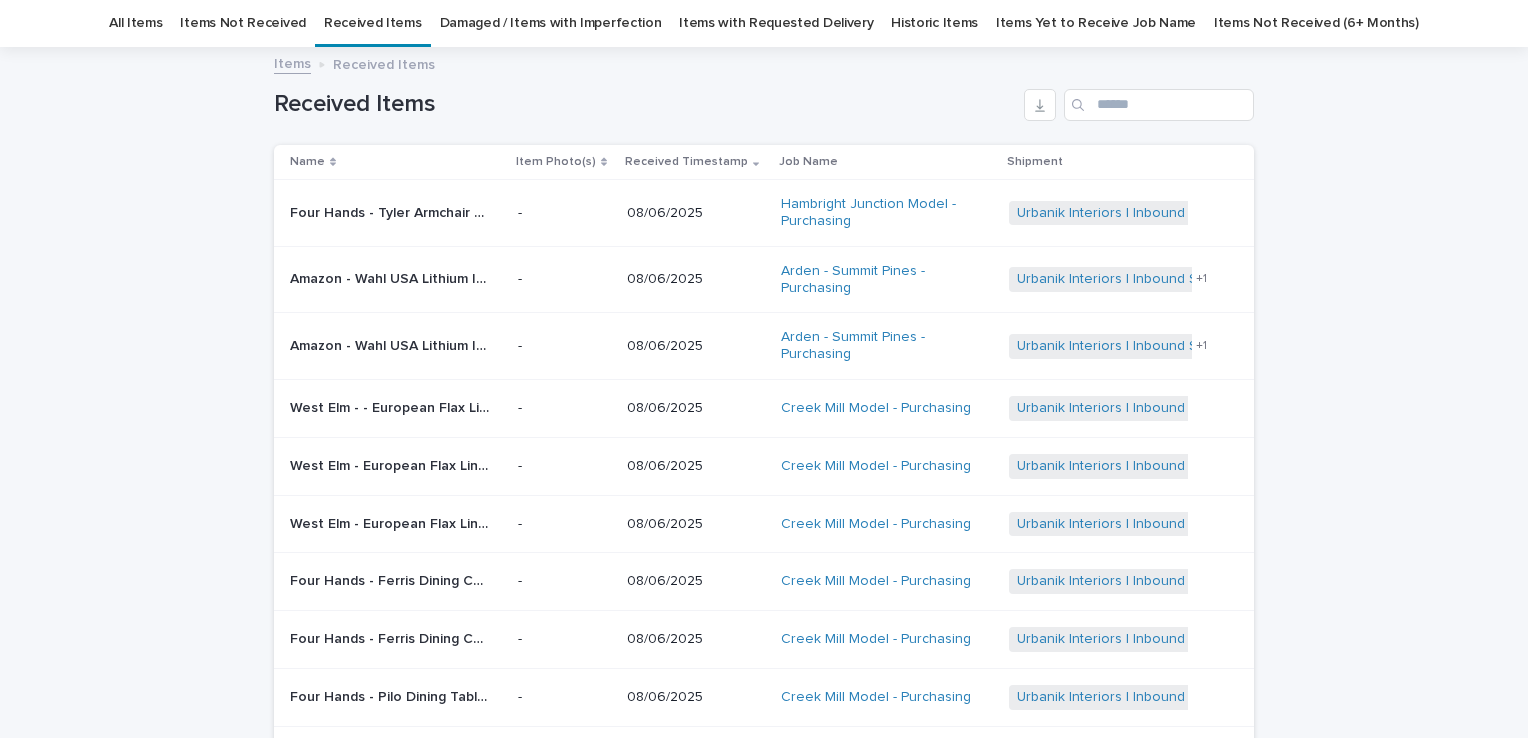 click on "Loading... Saving… Loading... Saving… Received Items Name Item Photo(s) Received Timestamp Job Name Shipment Four Hands - Tyler Armchair Modern Velvet Loden • 105581-010 | 71593 Four Hands - Tyler Armchair Modern Velvet Loden • 105581-010 | 71593   - 08/06/2025 Hambright Junction Model - Purchasing   Urbanik Interiors | Inbound Shipment | 23606   + 0 Amazon - Wahl USA Lithium Ion Pro Series Cordless Animal Clippers – Rechargeable- Heavy-Duty- Electric Dog & Cat Grooming Kit for Small & Large Breeds with Thick to Heavy Coats – Model 9766  | 72999 Amazon - Wahl USA Lithium Ion Pro Series Cordless Animal Clippers – Rechargeable- Heavy-Duty- Electric Dog & Cat Grooming Kit for Small & Large Breeds with Thick to Heavy Coats – Model 9766  | 72999   - 08/06/2025 Arden - Summit Pines - Purchasing    Urbanik Interiors | Inbound Shipment | 24039   Urbanik Interiors | TDC Delivery | 24046   + 1   - 08/06/2025 Arden - Summit Pines - Purchasing    Urbanik Interiors | Inbound Shipment | 24039     + 1" at bounding box center (764, 502) 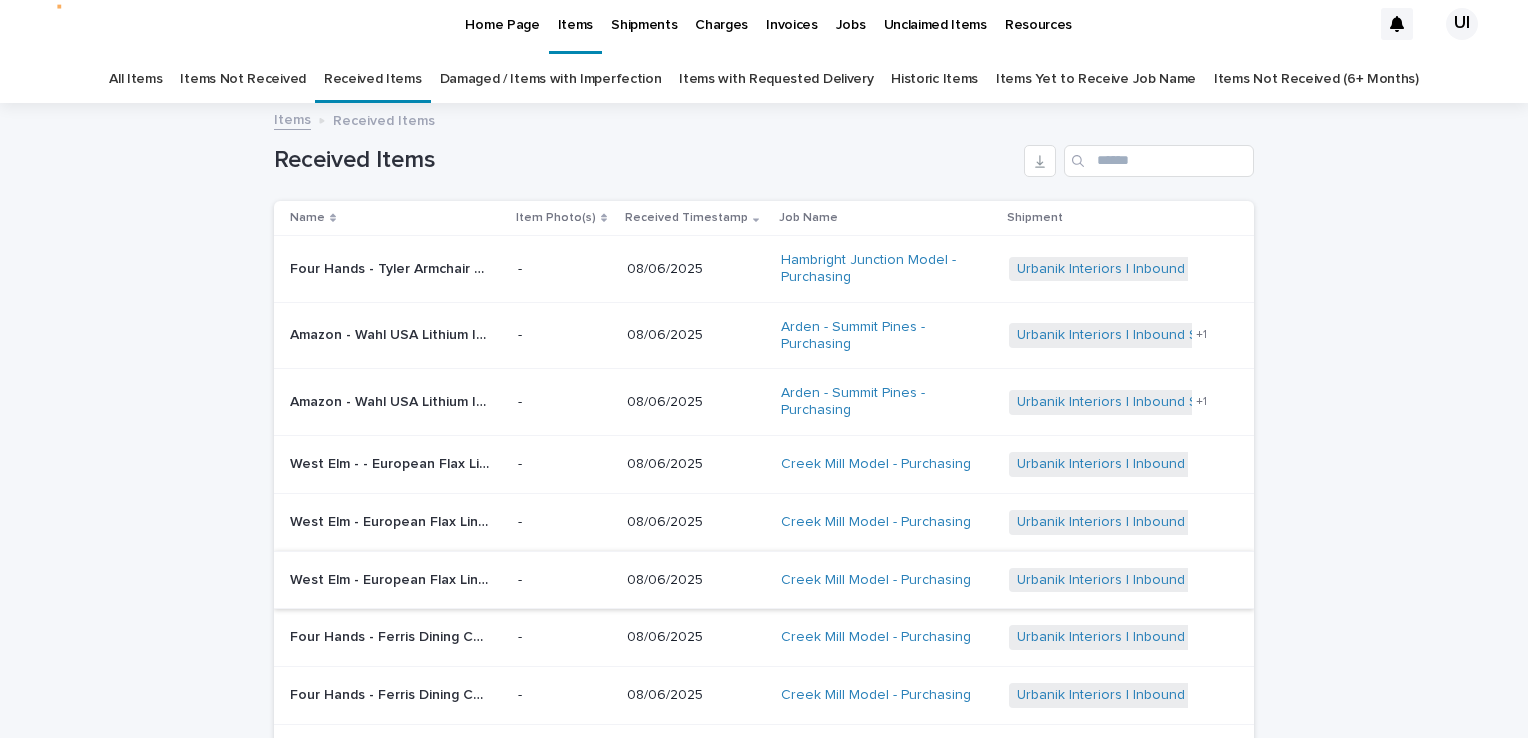 scroll, scrollTop: 0, scrollLeft: 0, axis: both 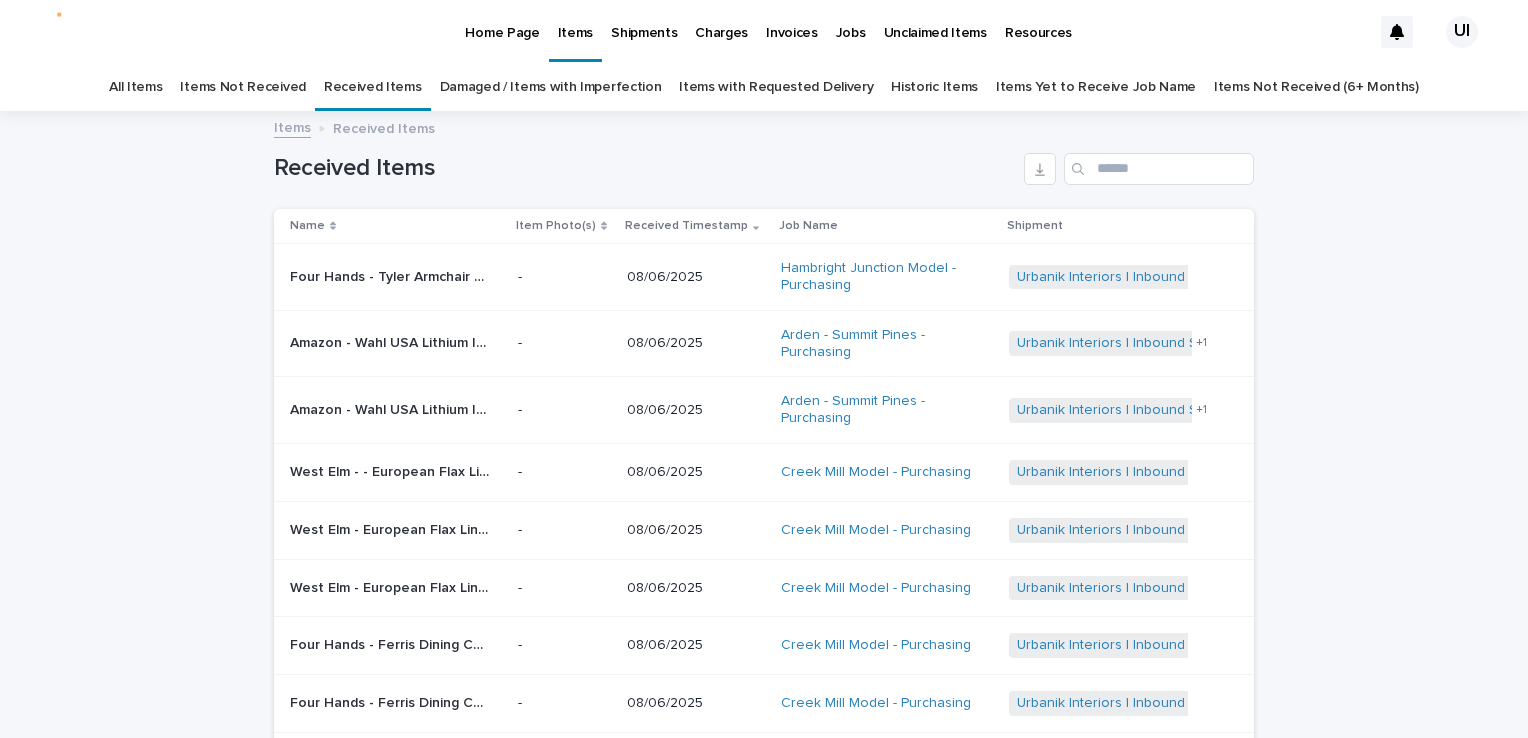 click on "Loading... Saving… Loading... Saving… Received Items Name Item Photo(s) Received Timestamp Job Name Shipment Four Hands - Tyler Armchair Modern Velvet Loden • 105581-010 | 71593 Four Hands - Tyler Armchair Modern Velvet Loden • 105581-010 | 71593   - 08/06/2025 Hambright Junction Model - Purchasing   Urbanik Interiors | Inbound Shipment | 23606   + 0 Amazon - Wahl USA Lithium Ion Pro Series Cordless Animal Clippers – Rechargeable- Heavy-Duty- Electric Dog & Cat Grooming Kit for Small & Large Breeds with Thick to Heavy Coats – Model 9766  | 72999 Amazon - Wahl USA Lithium Ion Pro Series Cordless Animal Clippers – Rechargeable- Heavy-Duty- Electric Dog & Cat Grooming Kit for Small & Large Breeds with Thick to Heavy Coats – Model 9766  | 72999   - 08/06/2025 Arden - Summit Pines - Purchasing    Urbanik Interiors | Inbound Shipment | 24039   Urbanik Interiors | TDC Delivery | 24046   + 1   - 08/06/2025 Arden - Summit Pines - Purchasing    Urbanik Interiors | Inbound Shipment | 24039     + 1" at bounding box center (764, 566) 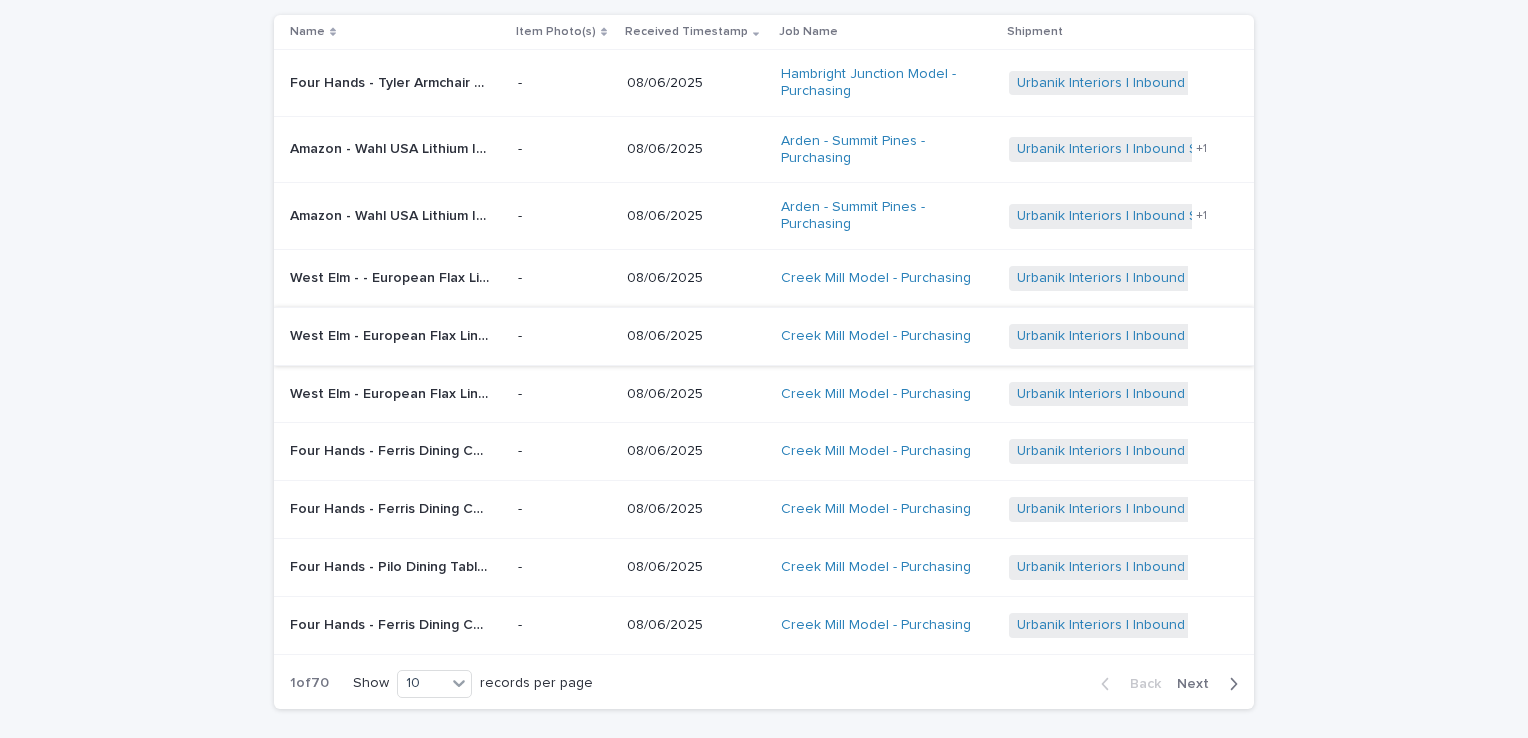 scroll, scrollTop: 0, scrollLeft: 0, axis: both 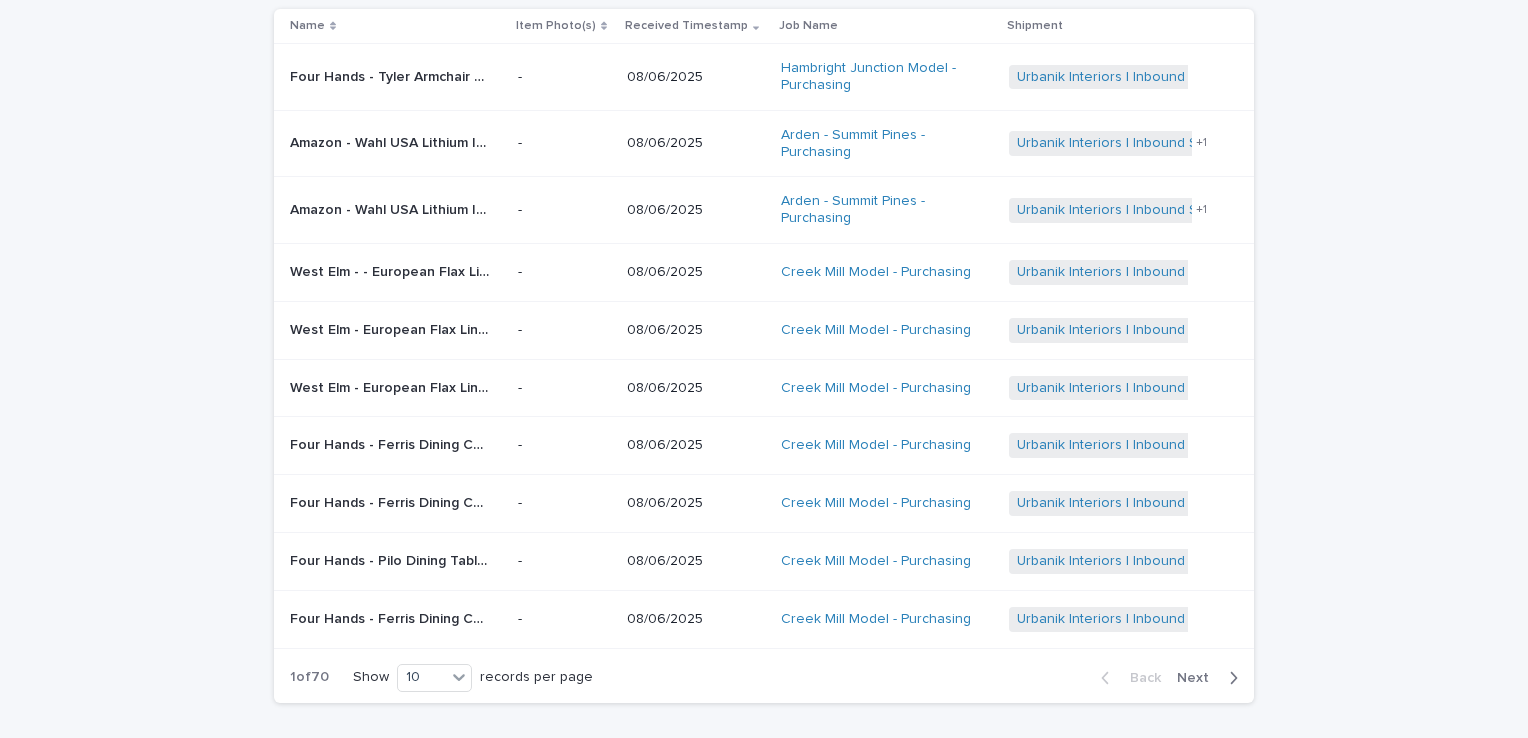 click on "Next" at bounding box center (1199, 678) 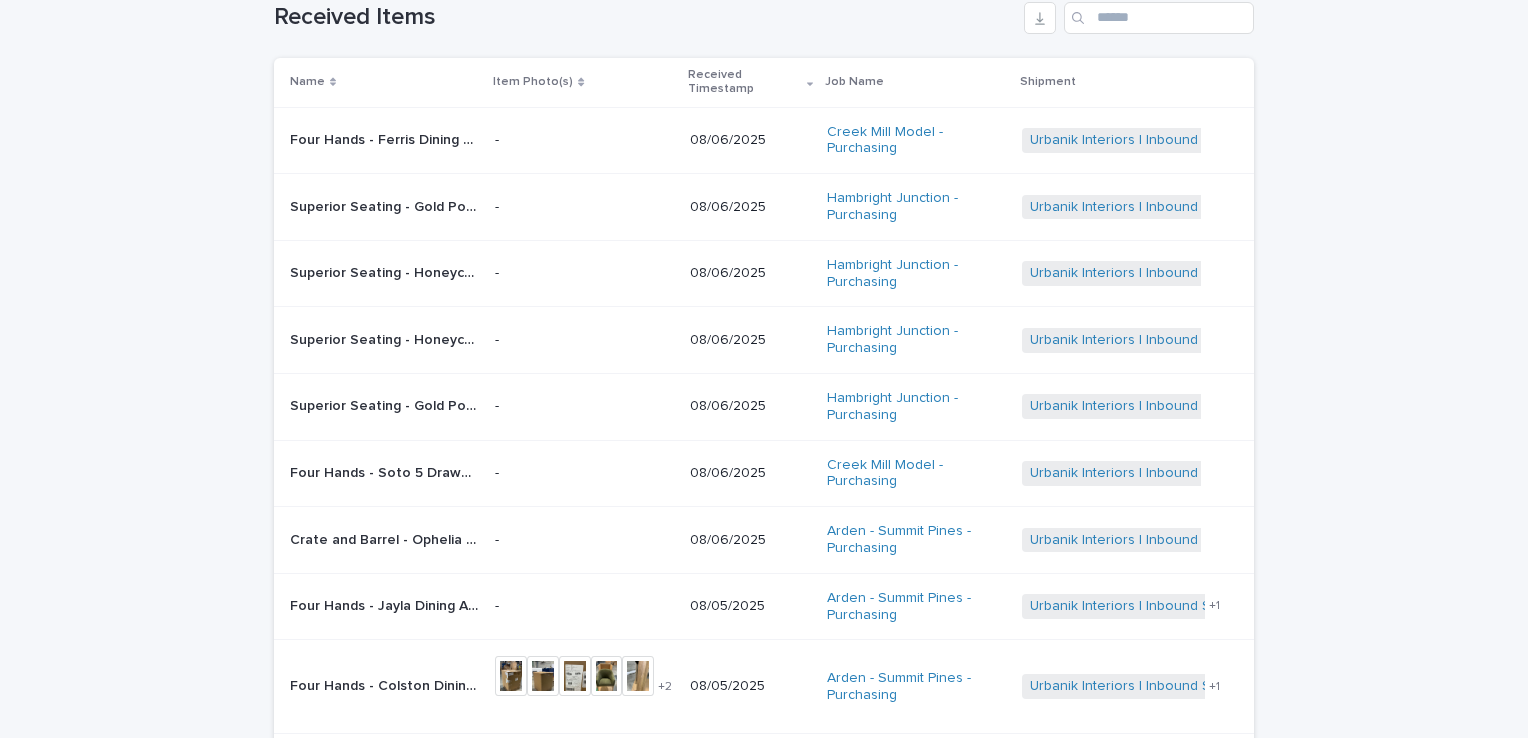 scroll, scrollTop: 437, scrollLeft: 0, axis: vertical 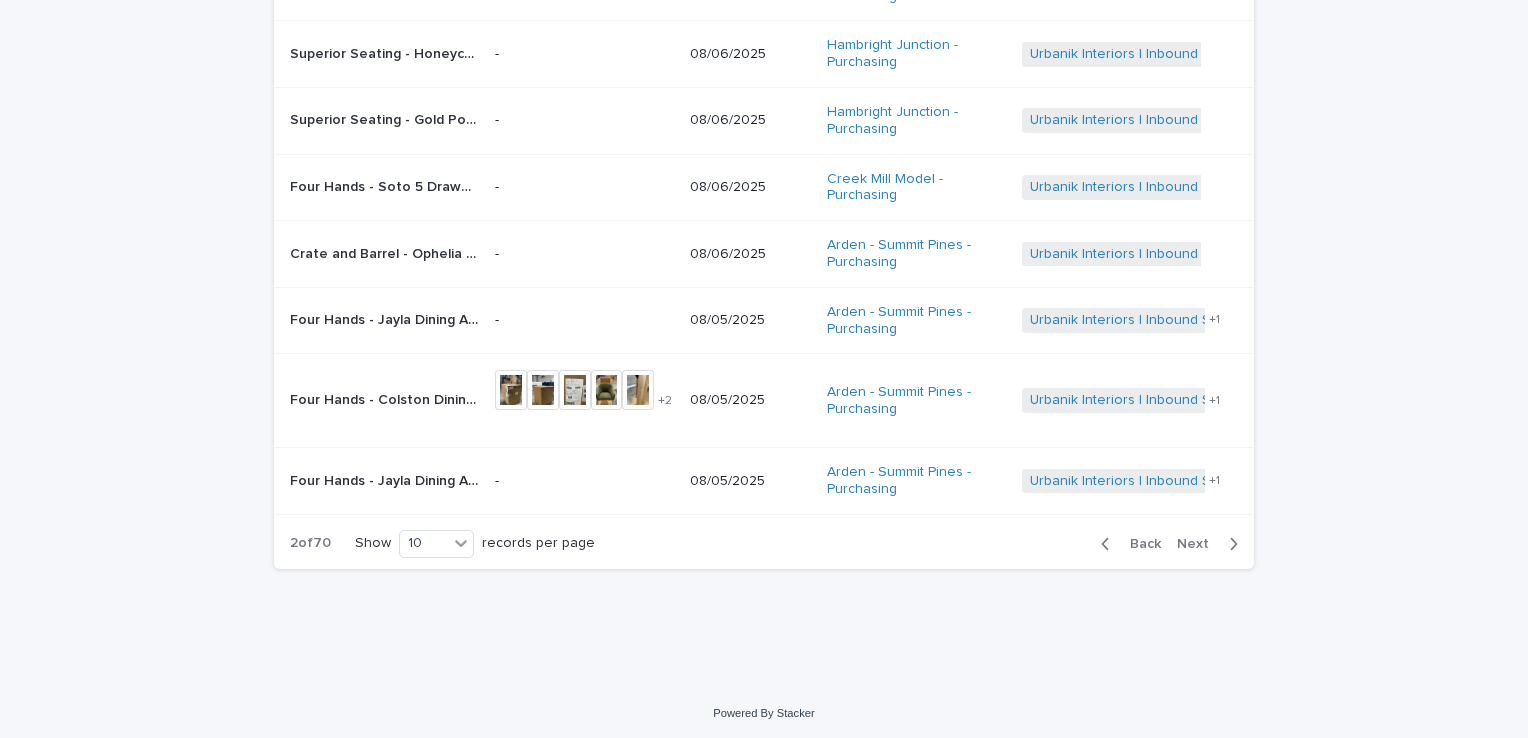 click on "Back" at bounding box center [1139, 544] 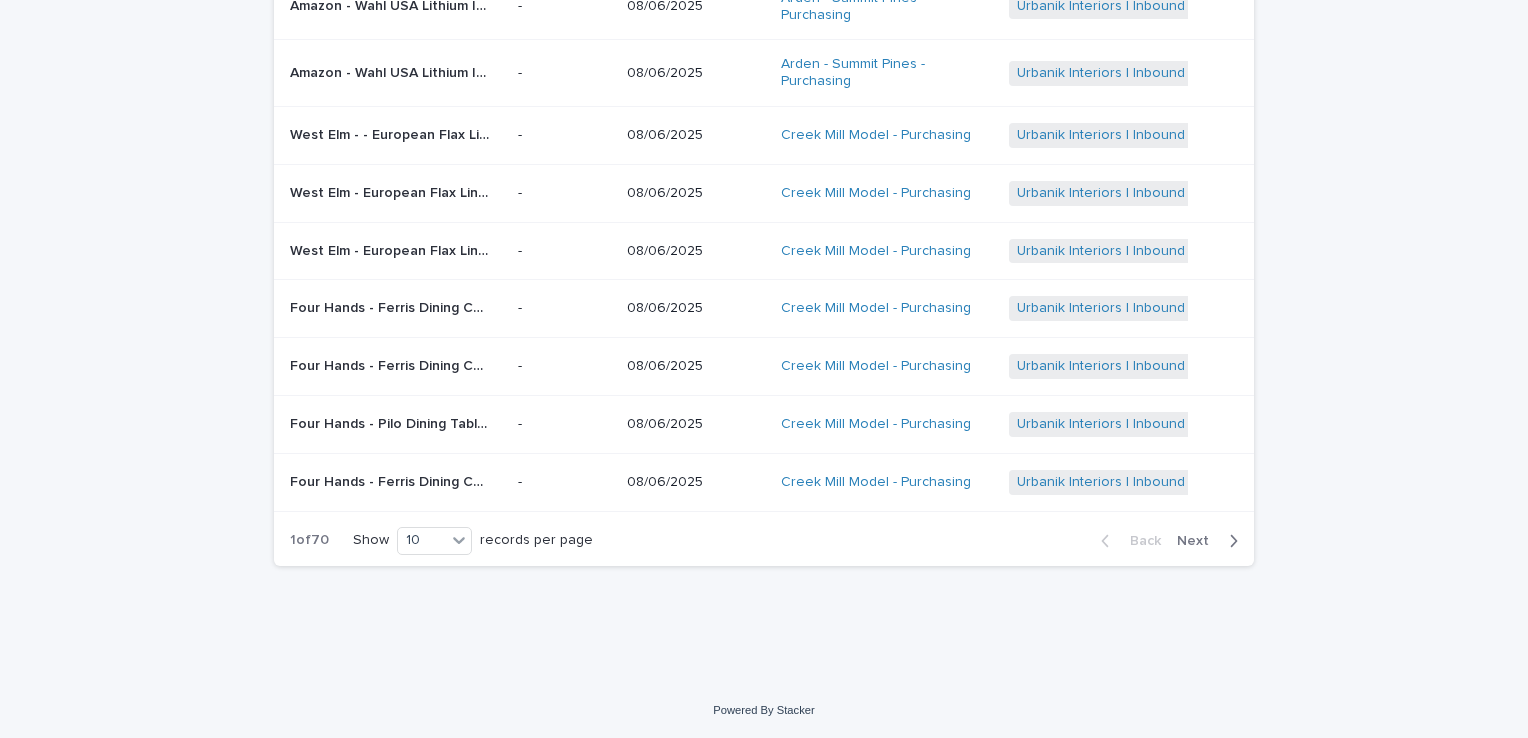 scroll, scrollTop: 334, scrollLeft: 0, axis: vertical 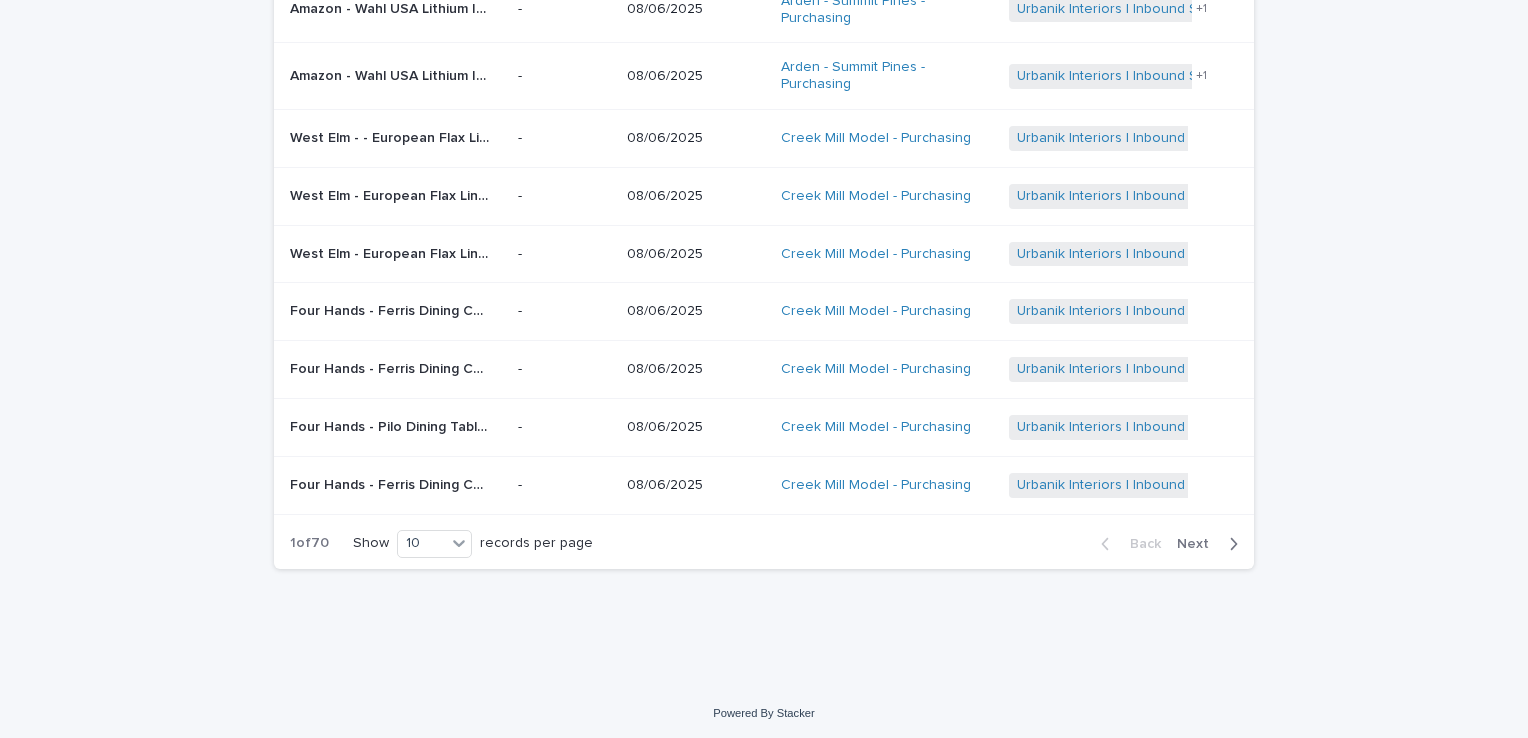 click on "Next" at bounding box center [1199, 544] 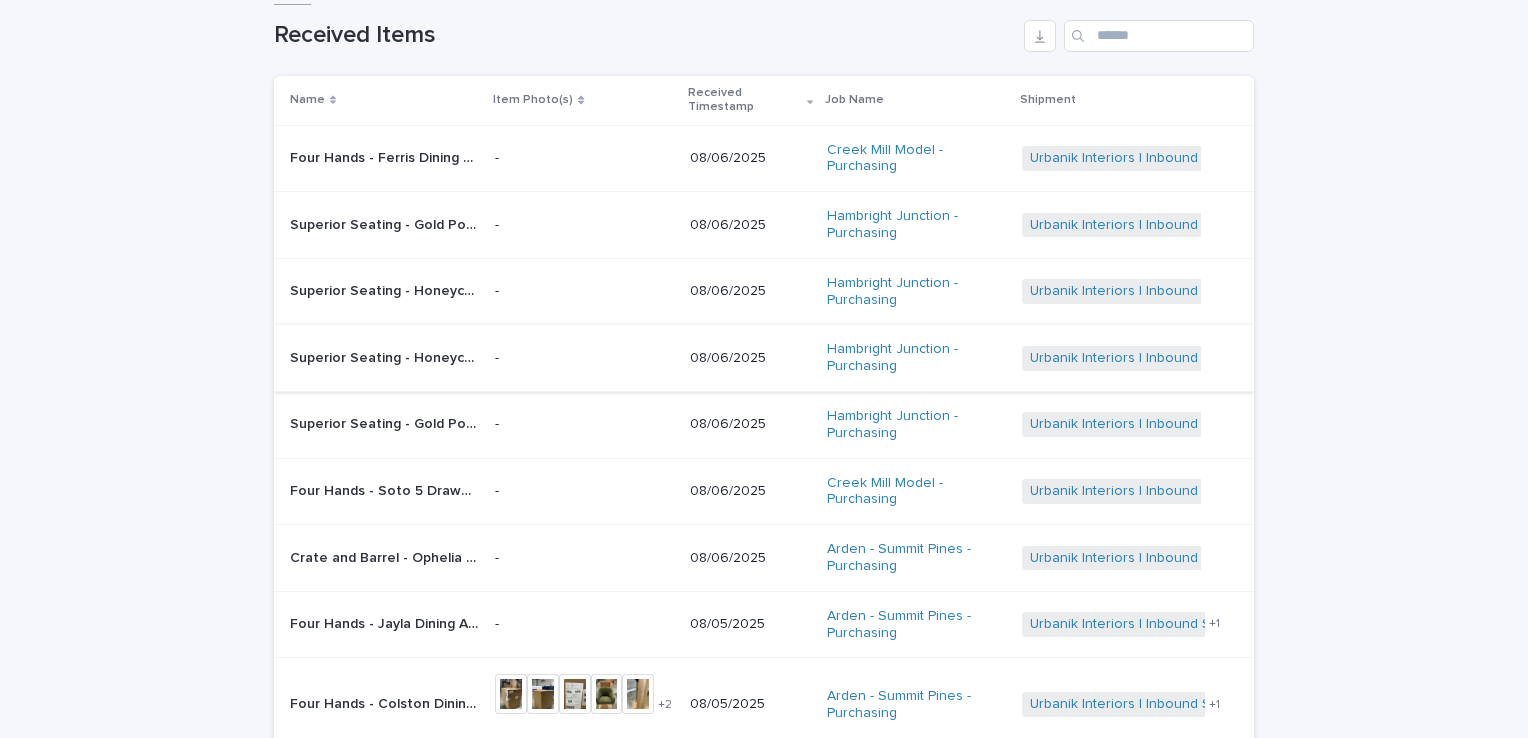 scroll, scrollTop: 100, scrollLeft: 0, axis: vertical 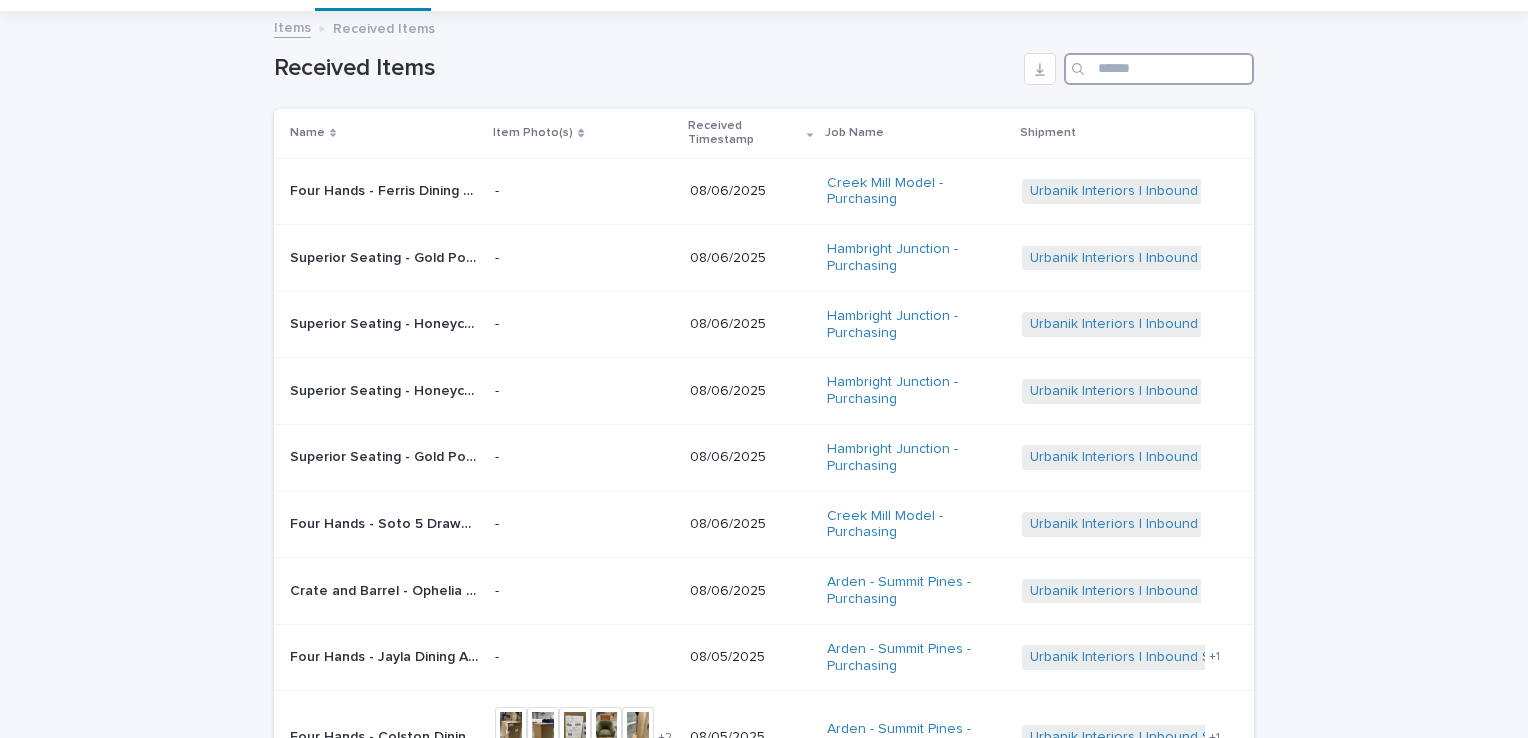 click at bounding box center (1159, 69) 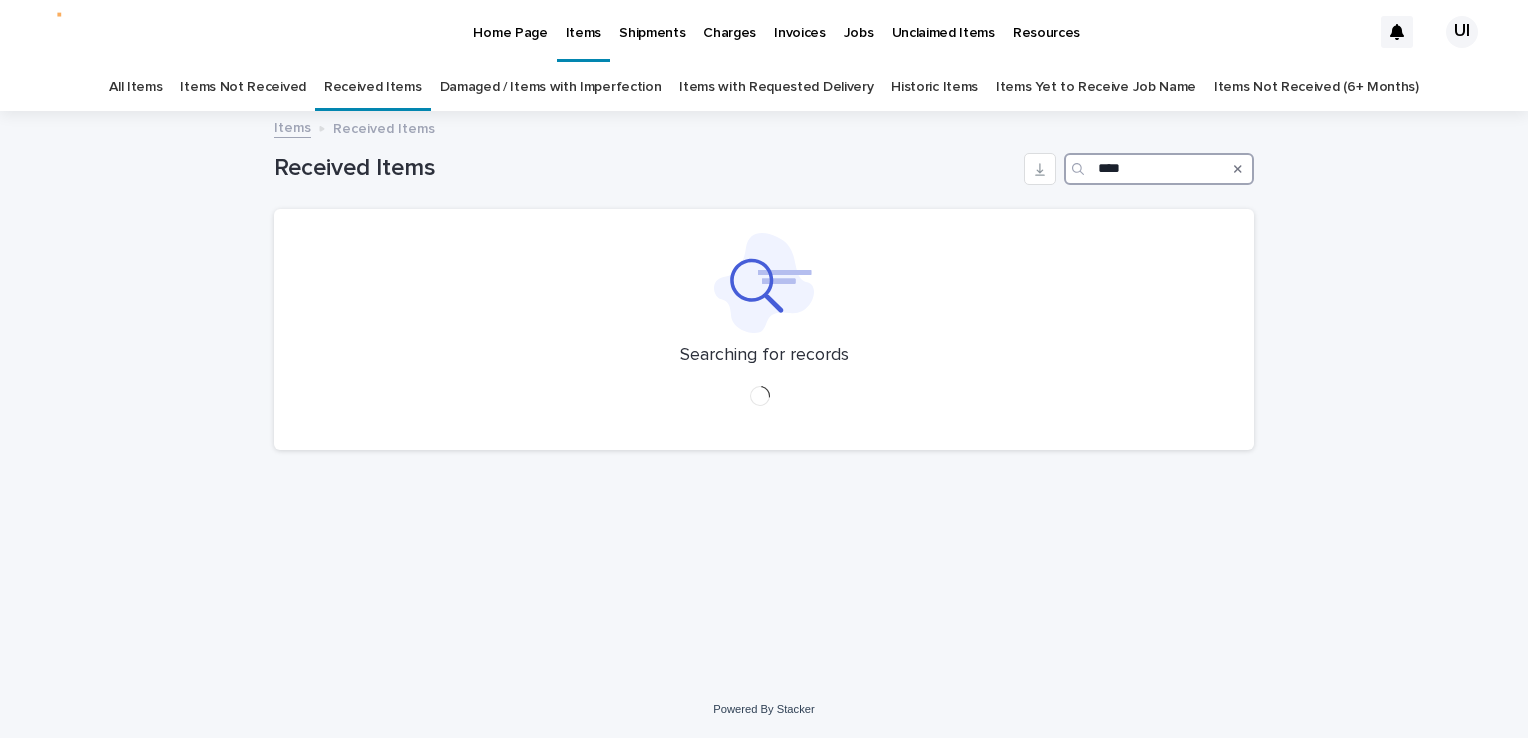 scroll, scrollTop: 0, scrollLeft: 0, axis: both 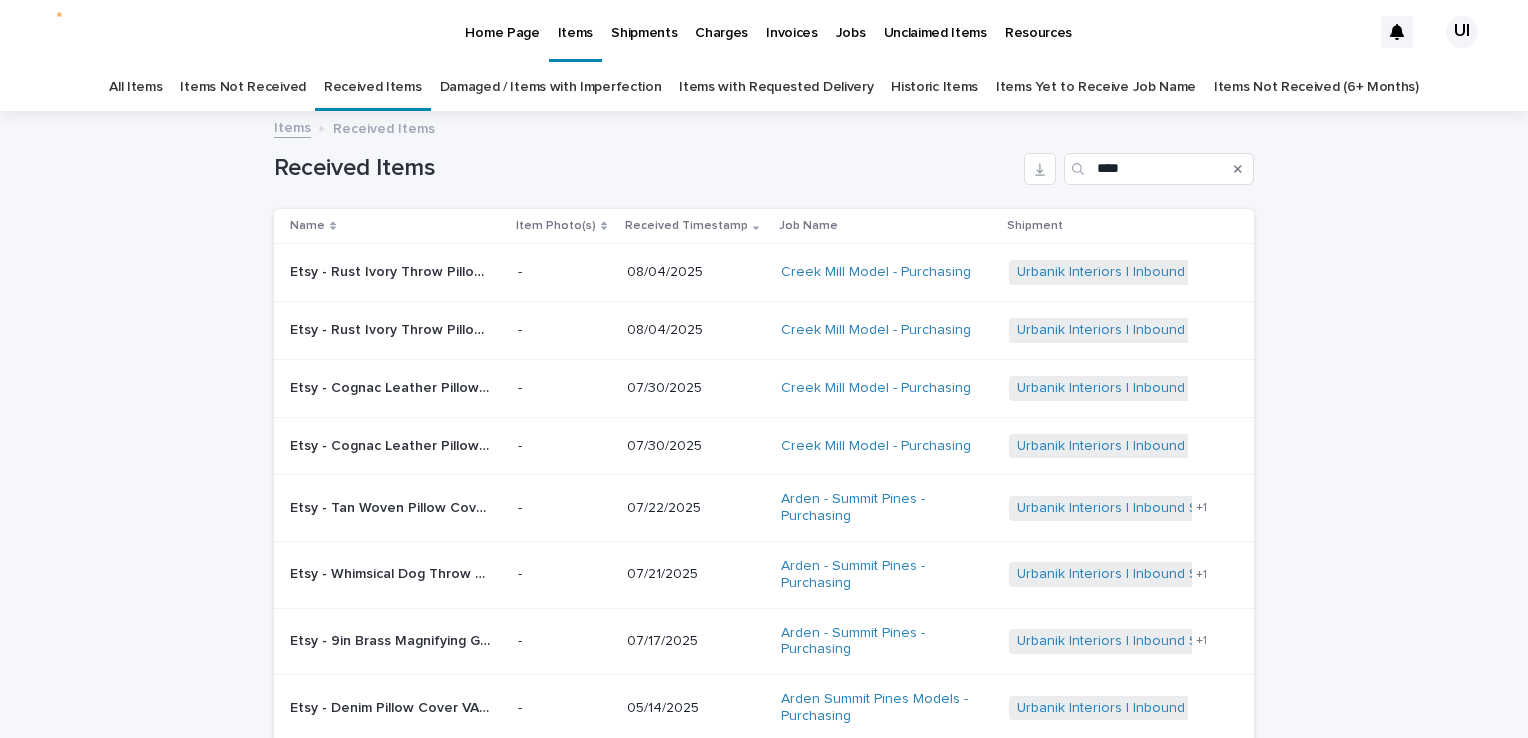 drag, startPoint x: 1162, startPoint y: 184, endPoint x: 900, endPoint y: 145, distance: 264.88678 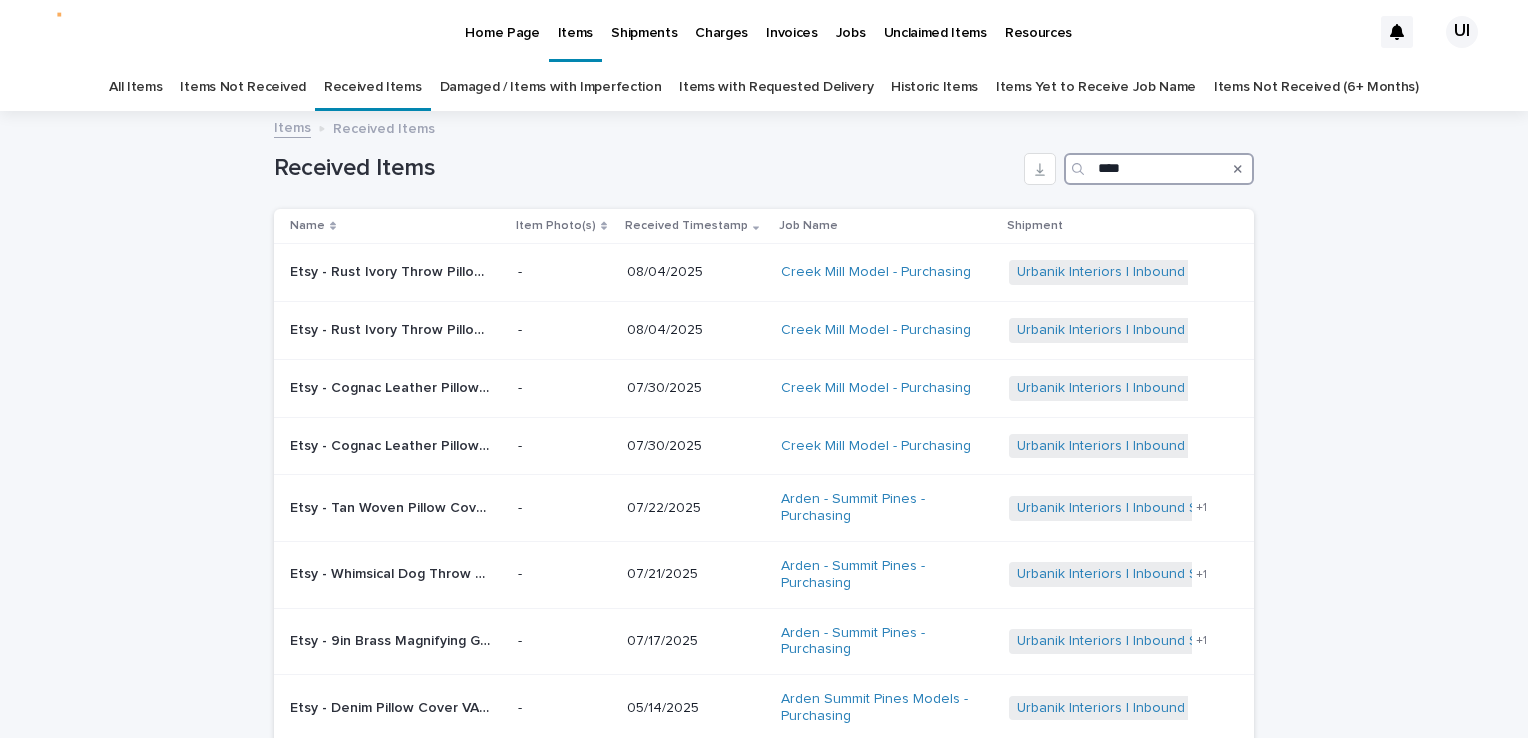 click on "****" at bounding box center [1159, 169] 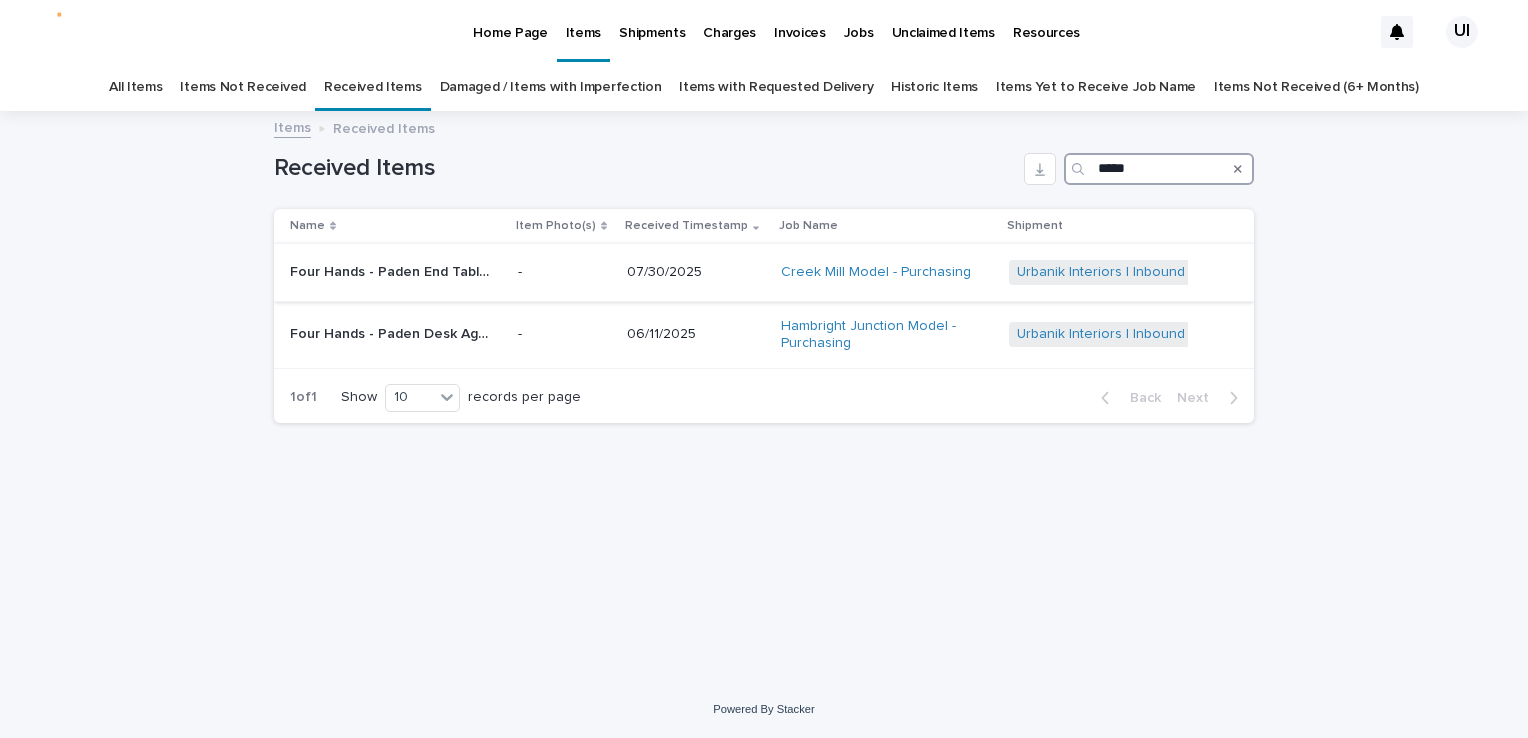 type on "*****" 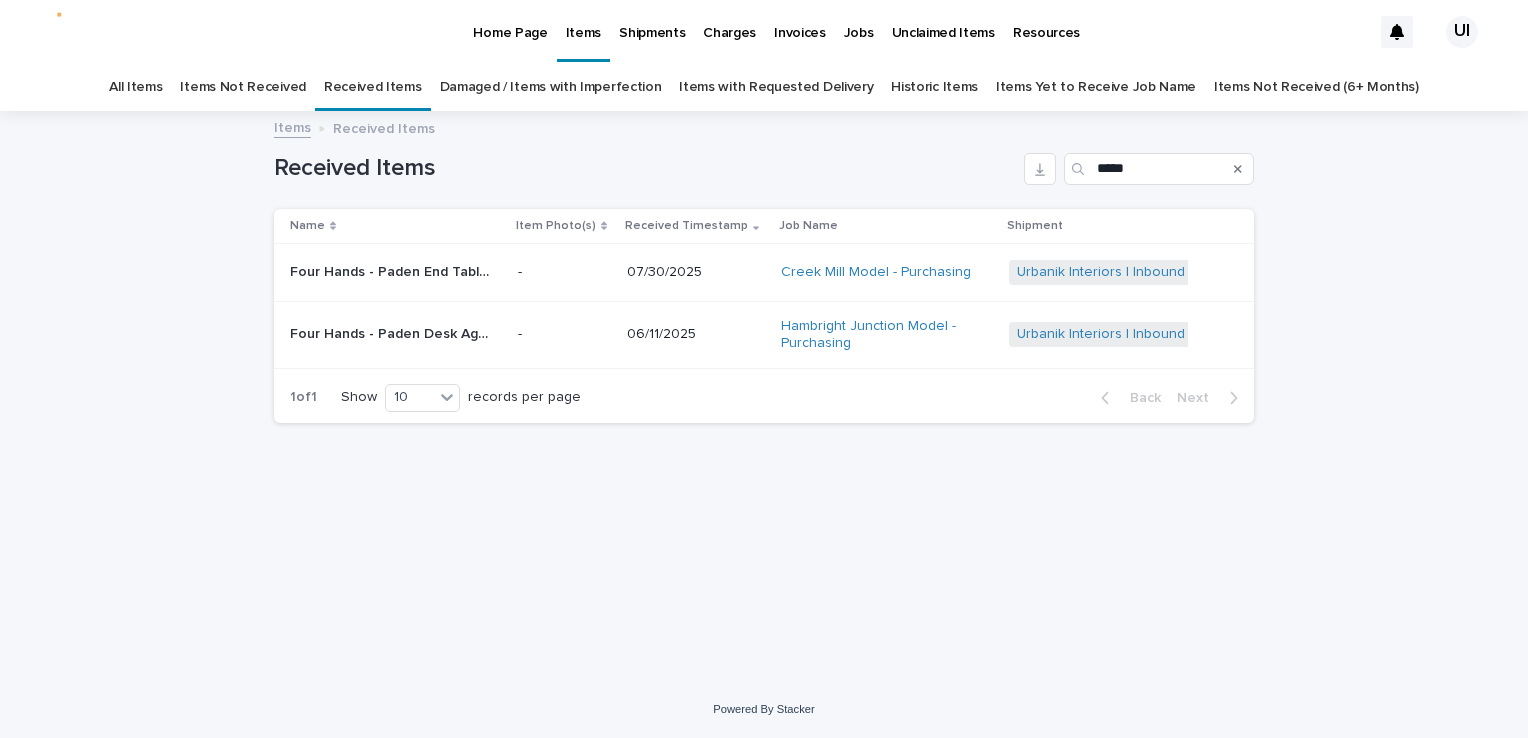 click on "Four Hands - Paden End Table Aged Black Acacia • 227802-004 | 73005" at bounding box center (392, 270) 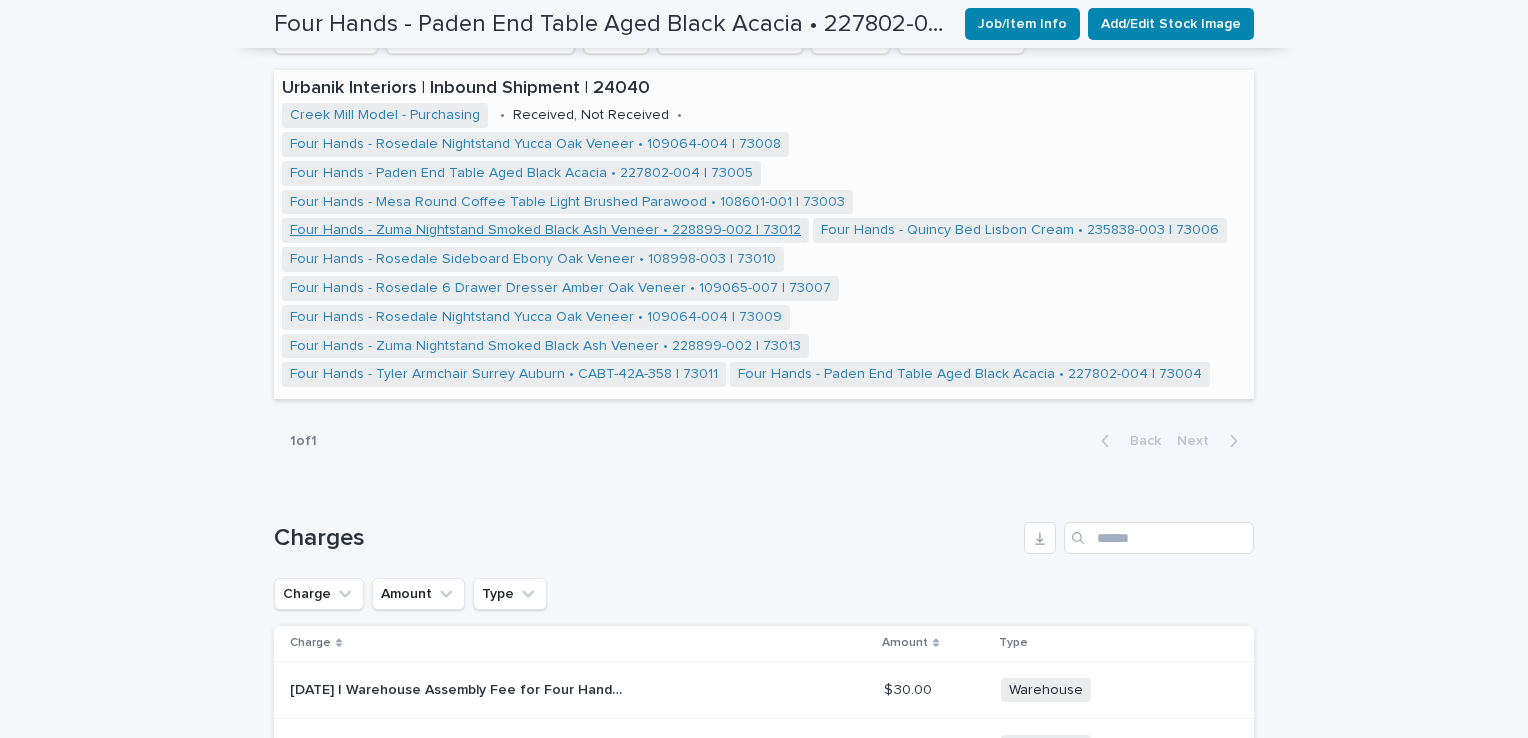 scroll, scrollTop: 1204, scrollLeft: 0, axis: vertical 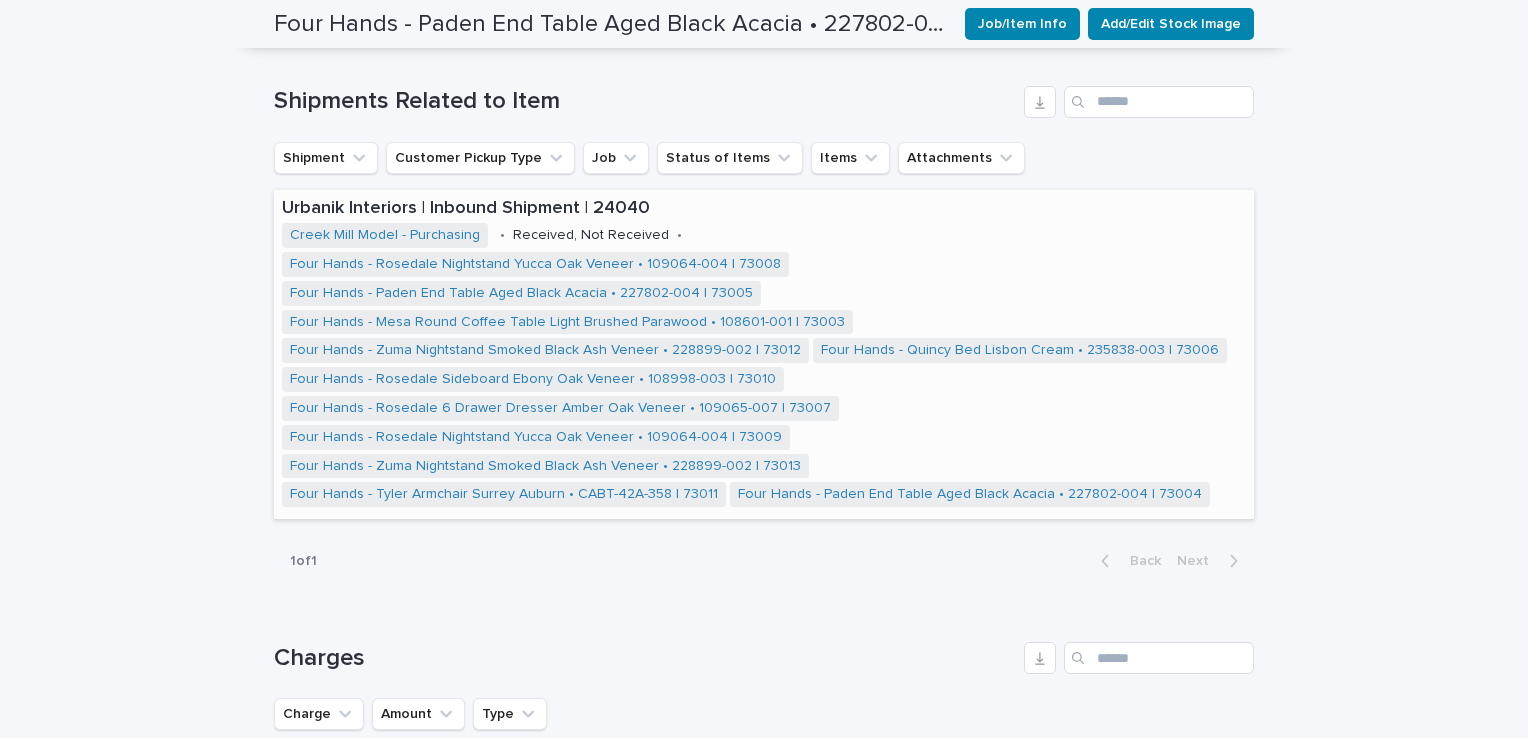 click on "Urbanik Interiors | Inbound Shipment | 24040" at bounding box center (764, 209) 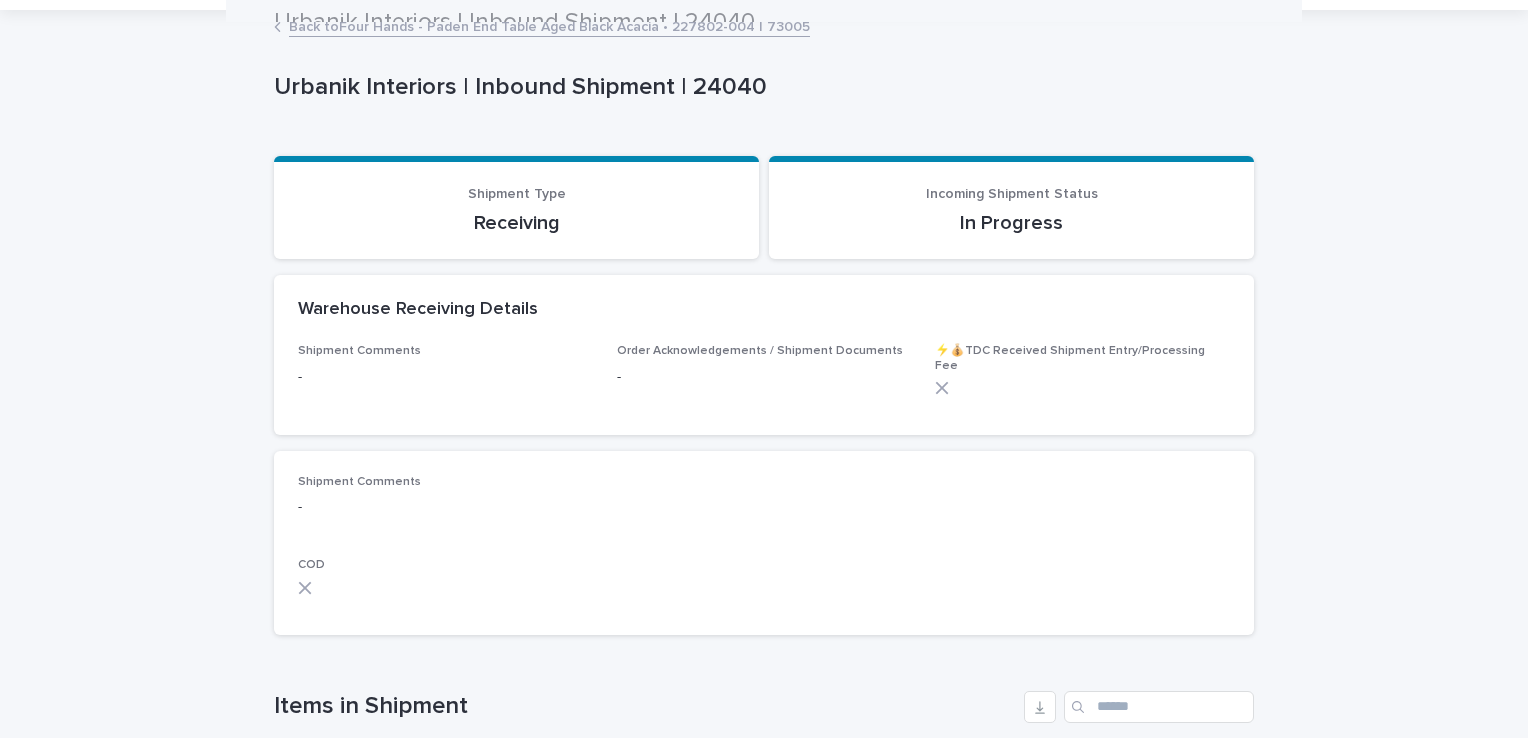 scroll, scrollTop: 100, scrollLeft: 0, axis: vertical 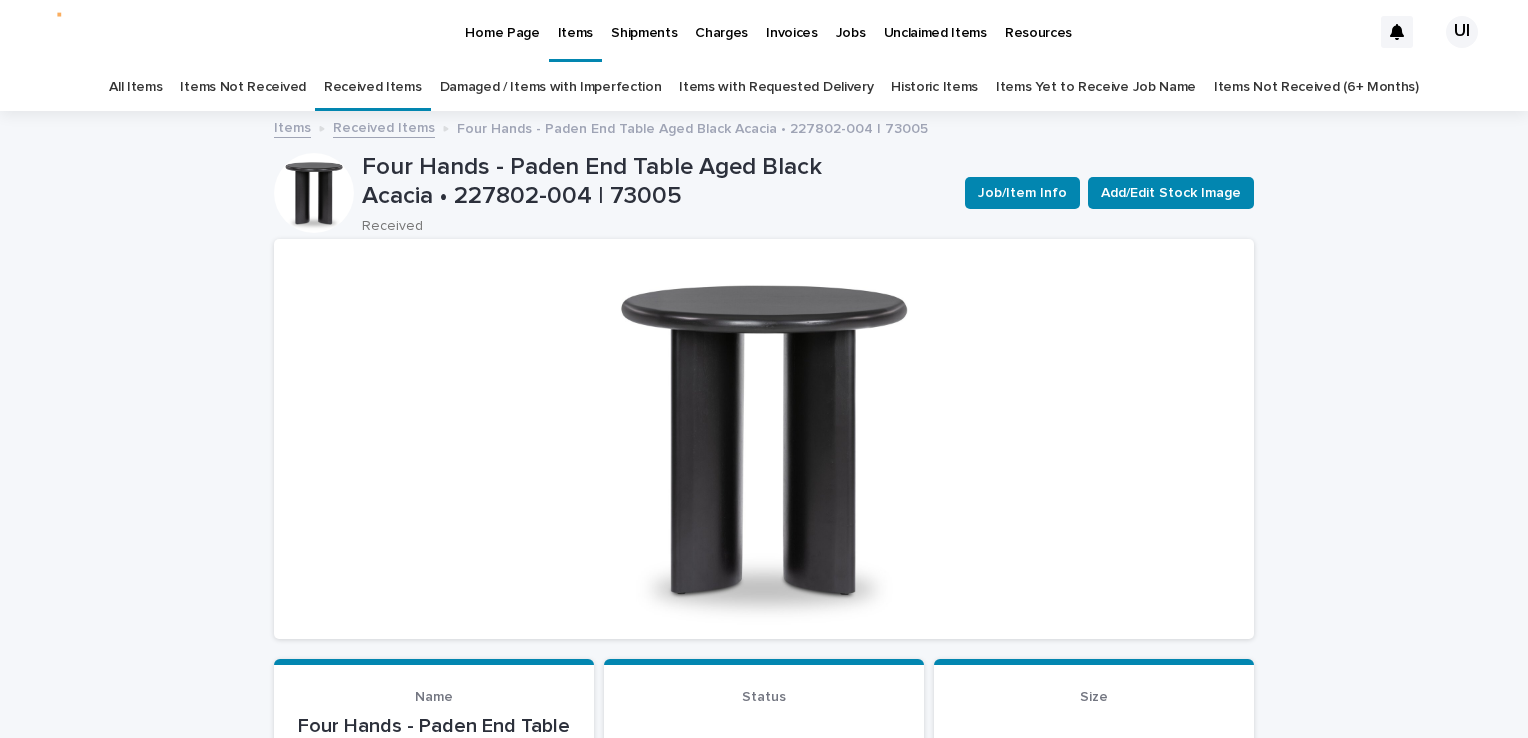 click on "Home Page" at bounding box center [502, 21] 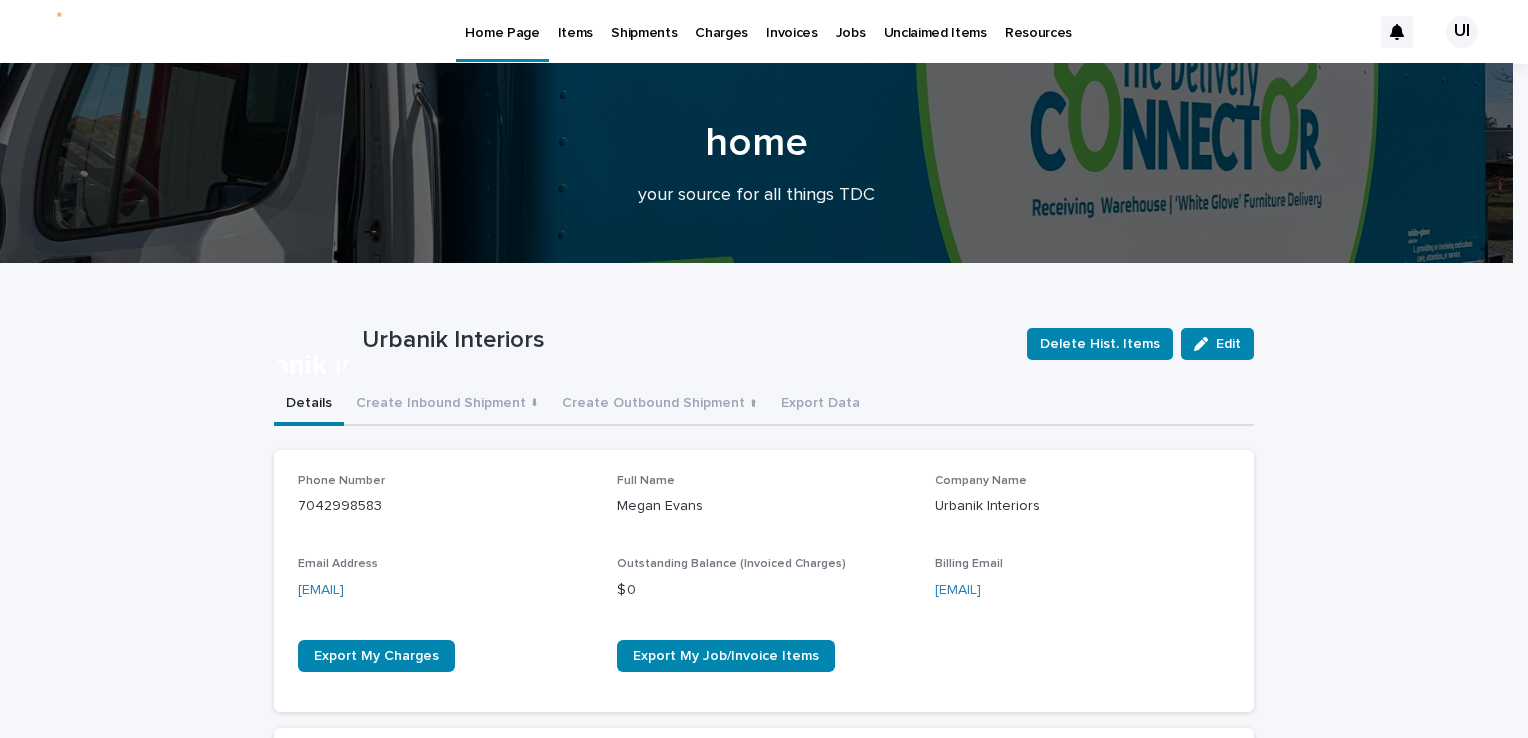 click on "Items" at bounding box center [575, 21] 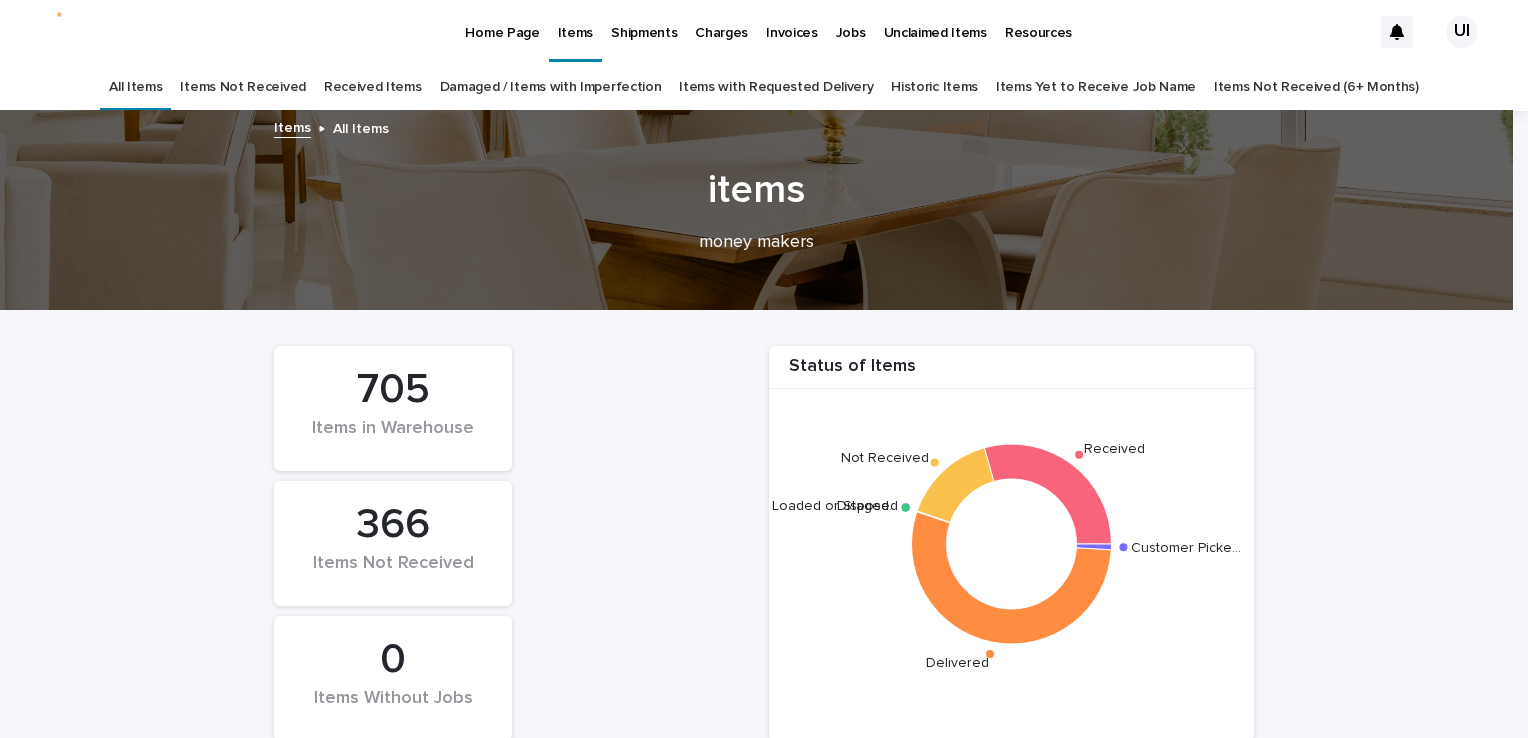 click on "Received Items" at bounding box center [373, 87] 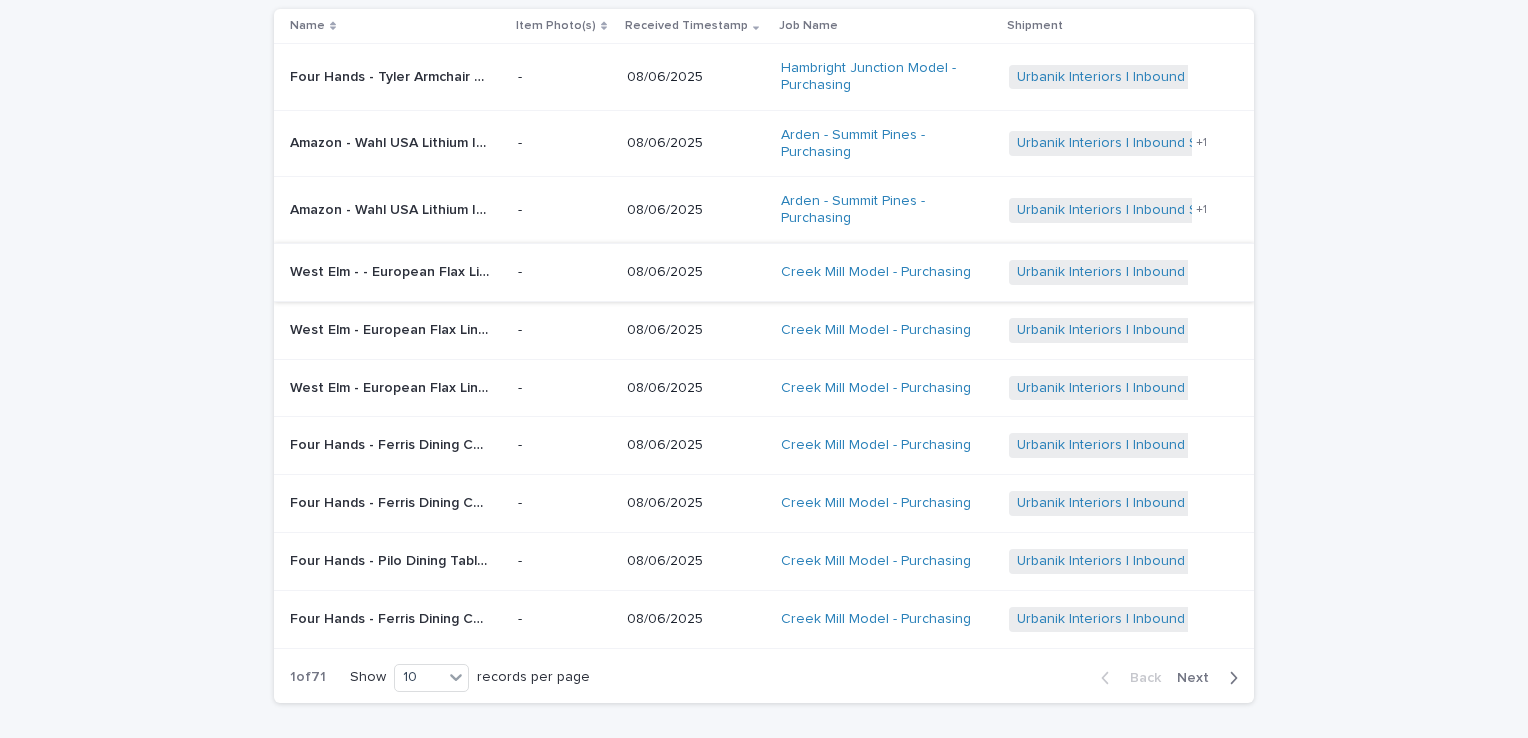 scroll, scrollTop: 300, scrollLeft: 0, axis: vertical 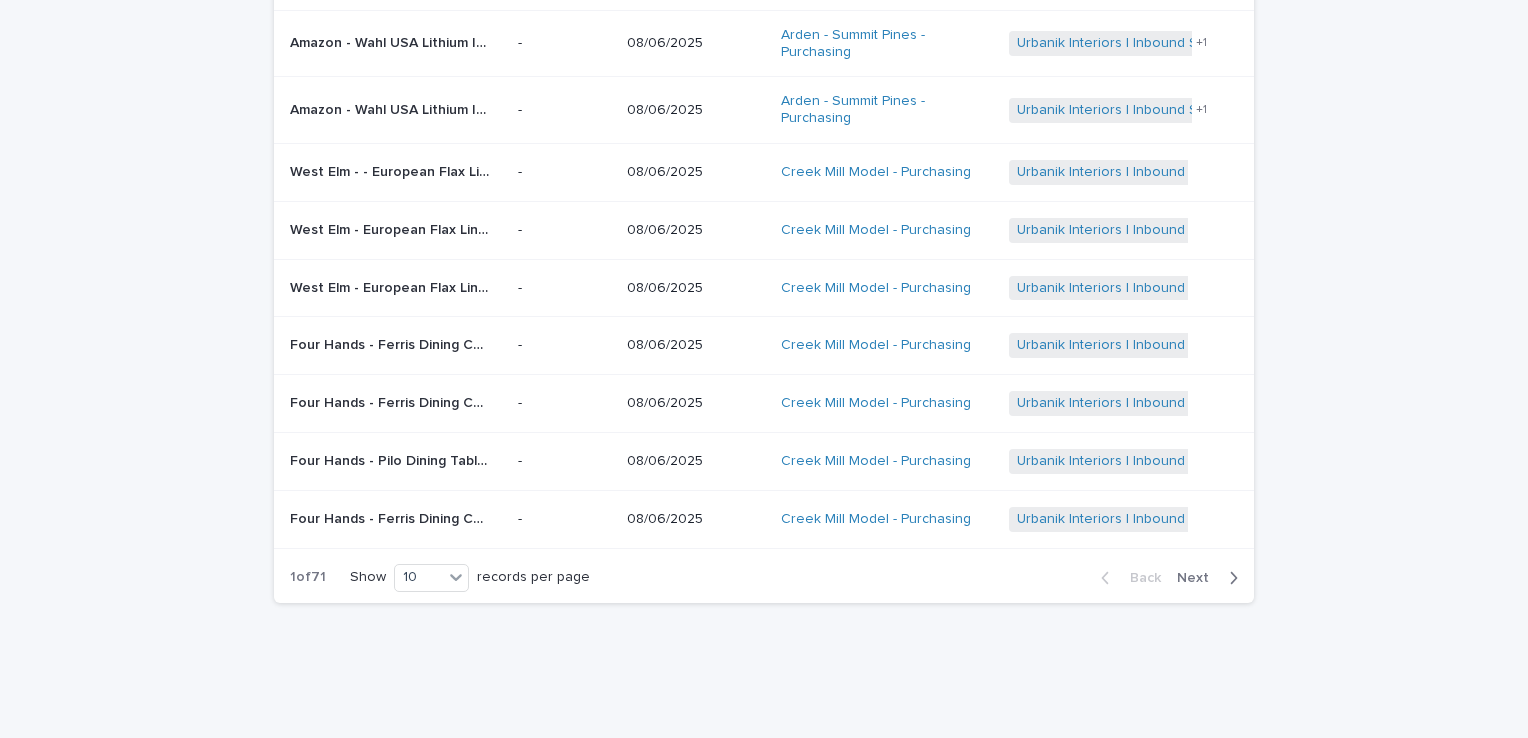 click on "Four Hands - Ferris Dining Chair Palermo Cigar • 104374-019 | 73721" at bounding box center [392, 343] 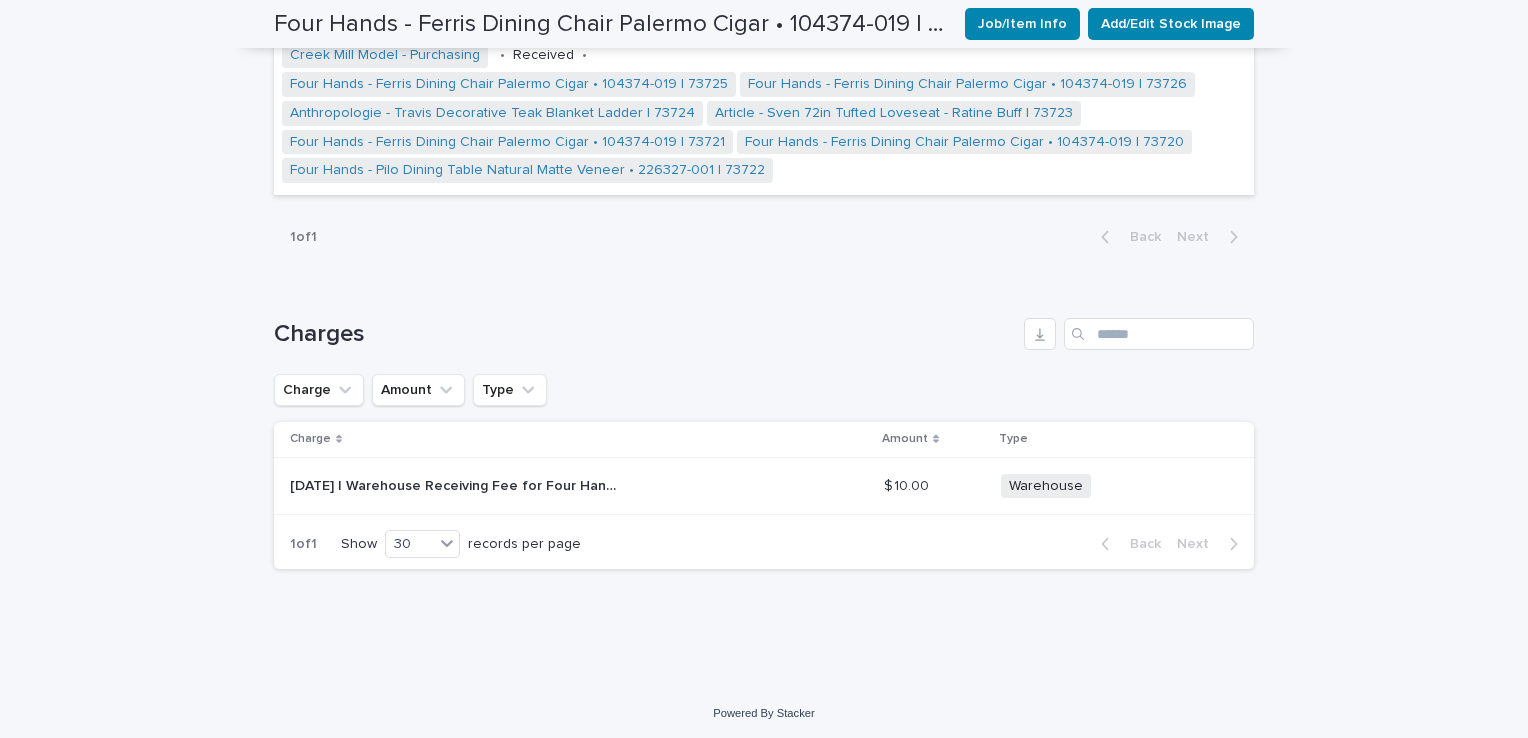 scroll, scrollTop: 1384, scrollLeft: 0, axis: vertical 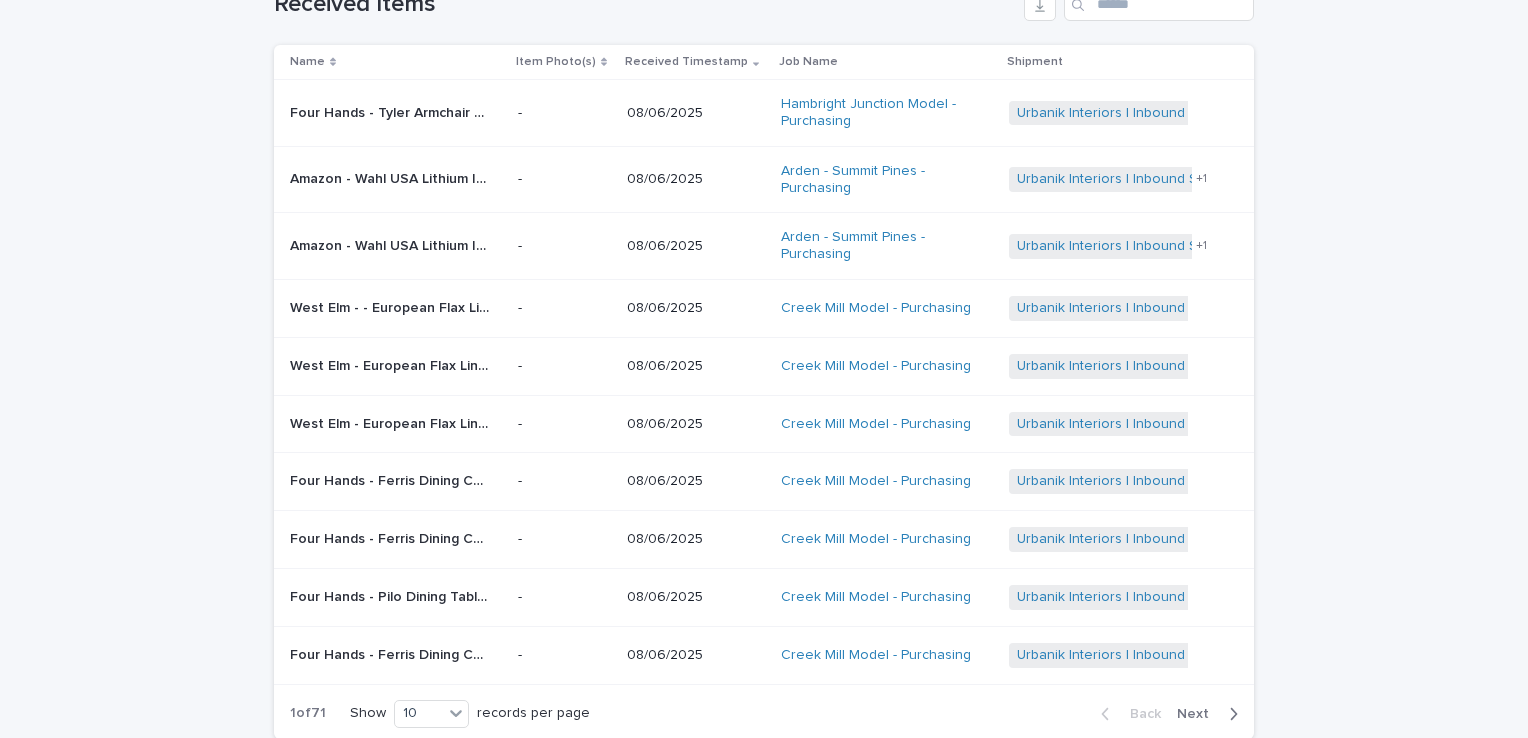 click on "Next" at bounding box center (1199, 714) 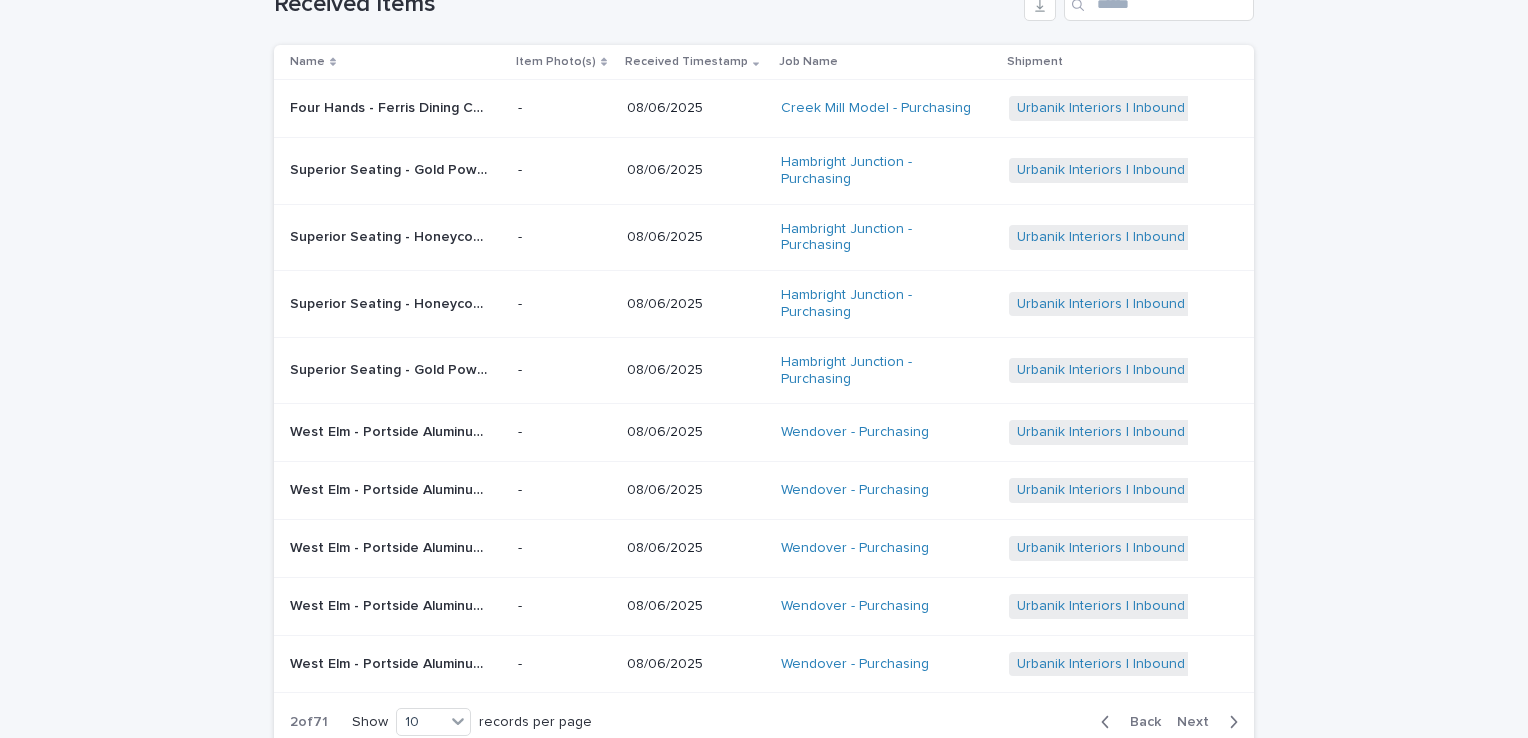 scroll, scrollTop: 150, scrollLeft: 0, axis: vertical 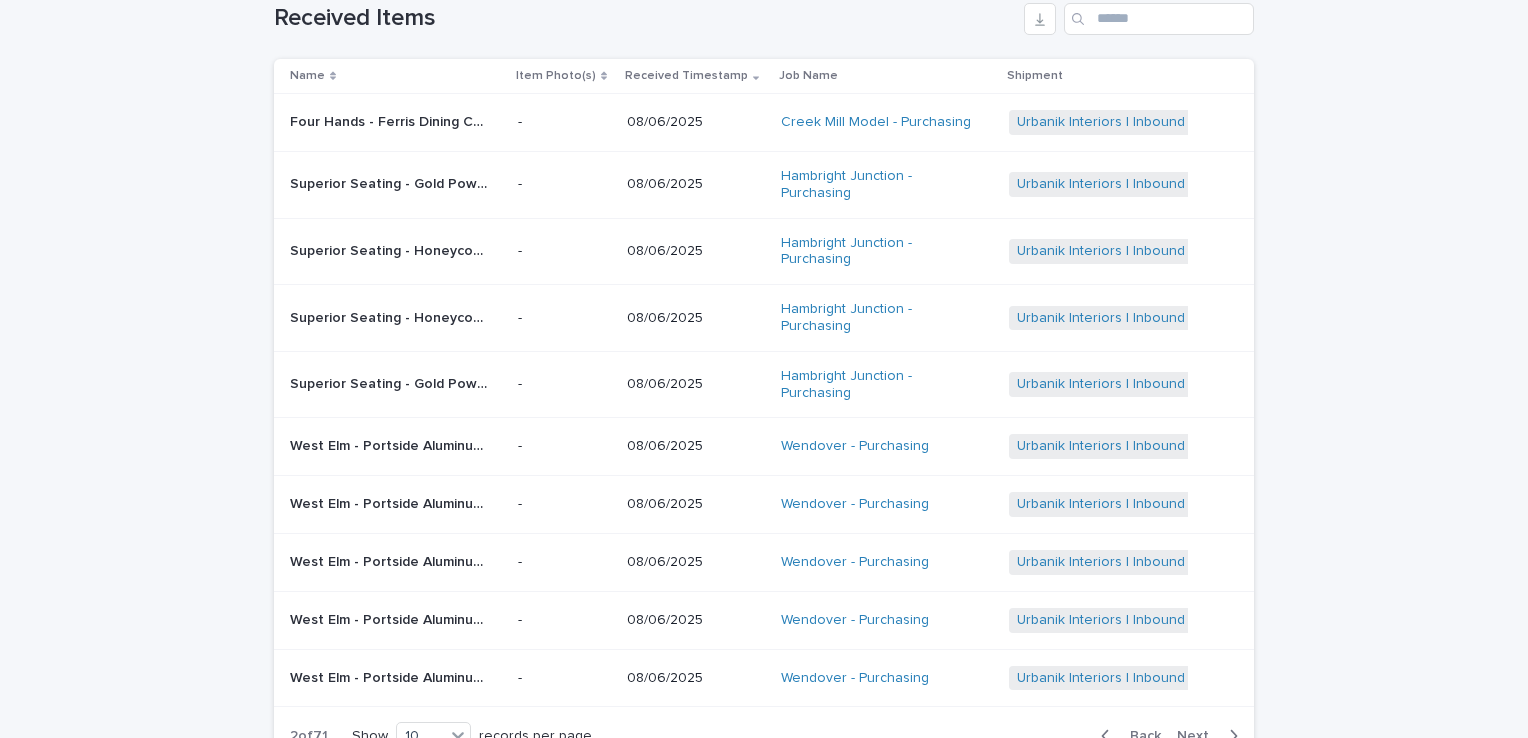 click on "Next" at bounding box center (1199, 736) 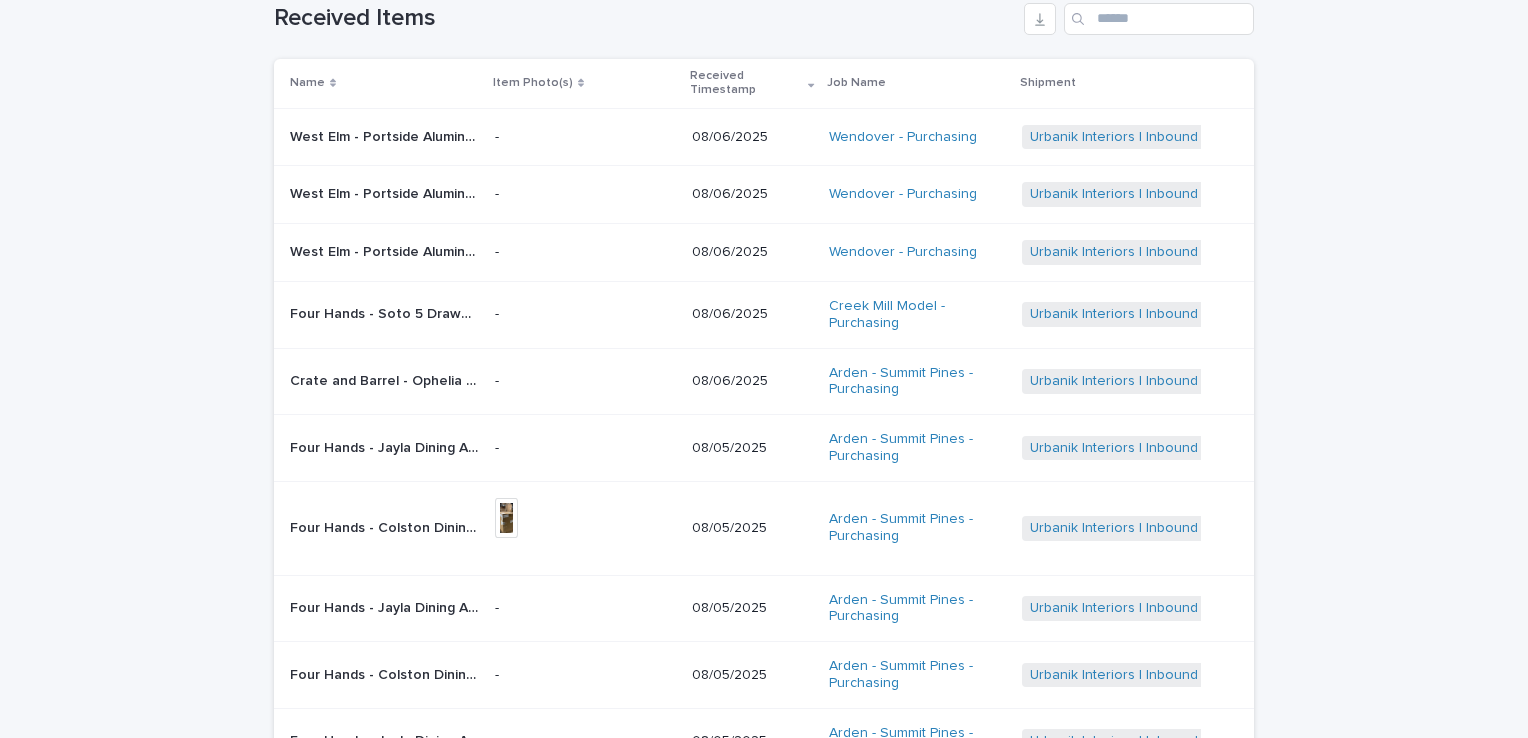 scroll, scrollTop: 202, scrollLeft: 0, axis: vertical 